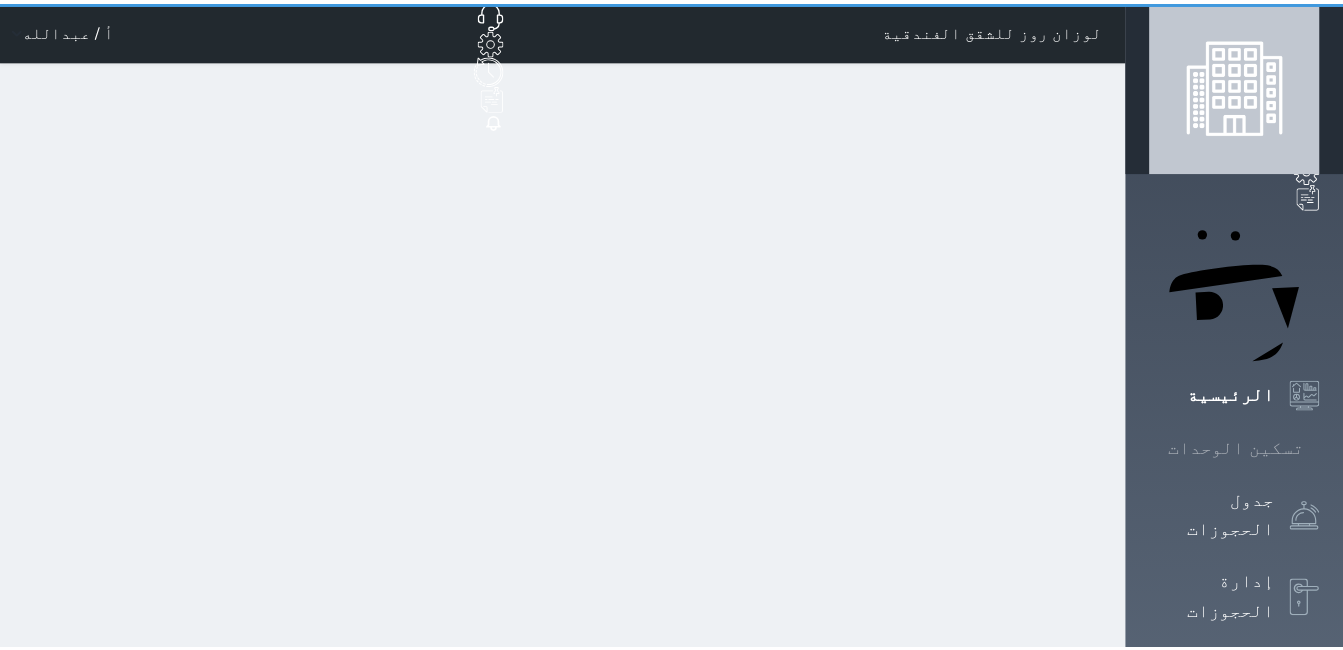 scroll, scrollTop: 0, scrollLeft: 0, axis: both 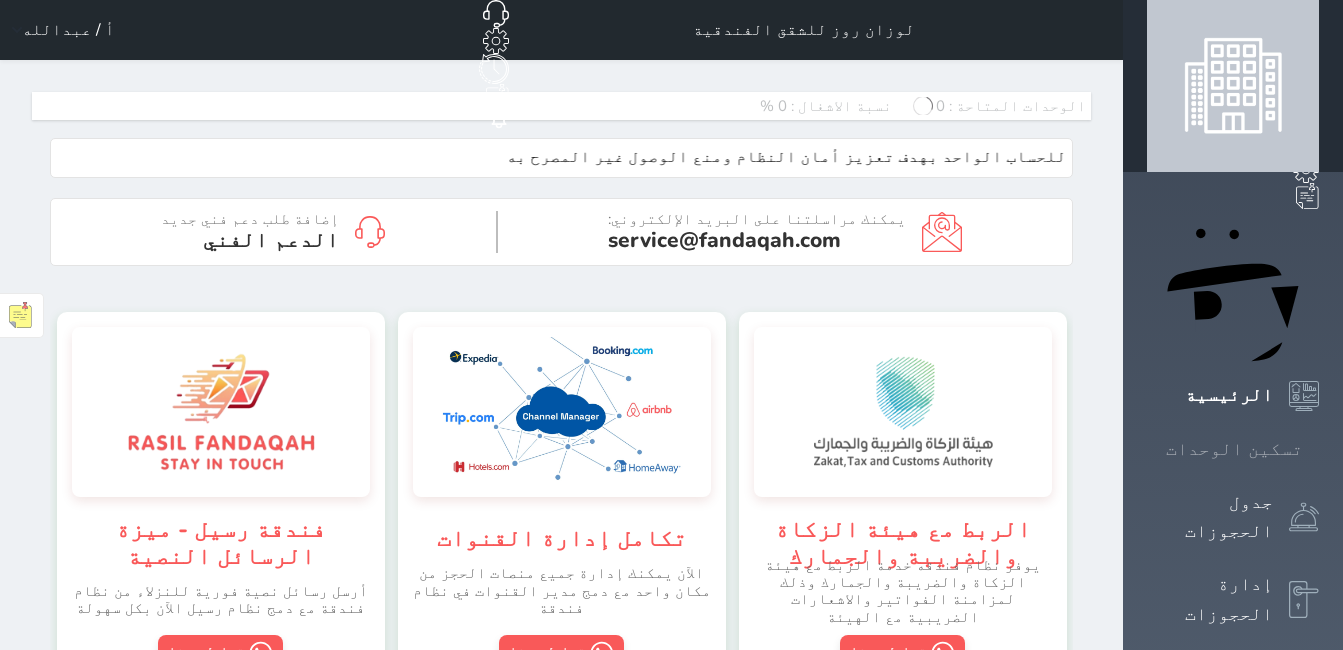 click 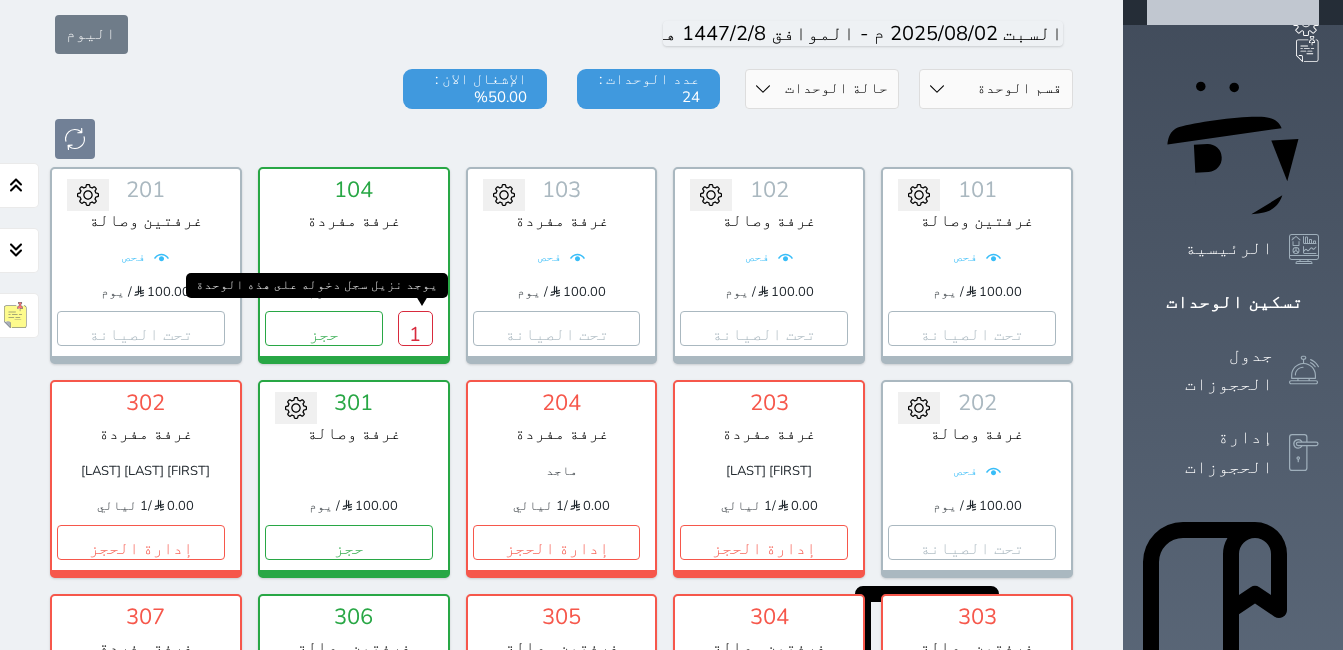 scroll, scrollTop: 278, scrollLeft: 0, axis: vertical 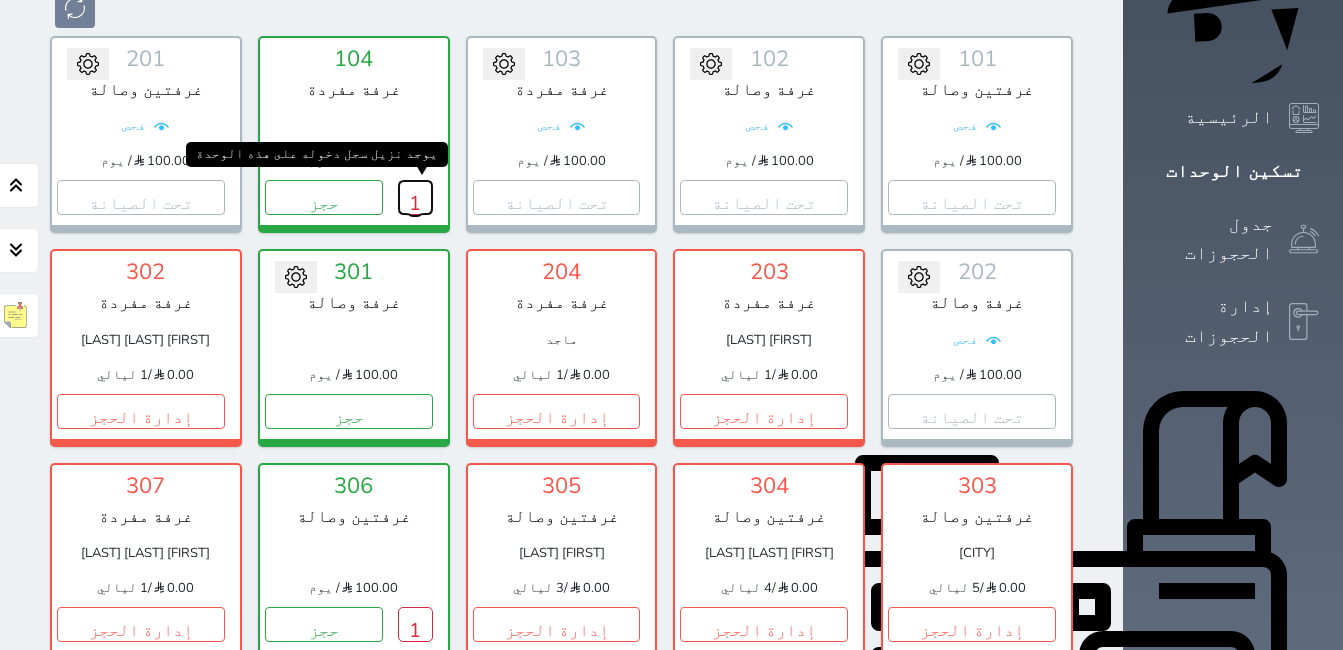 click on "1" at bounding box center [415, 197] 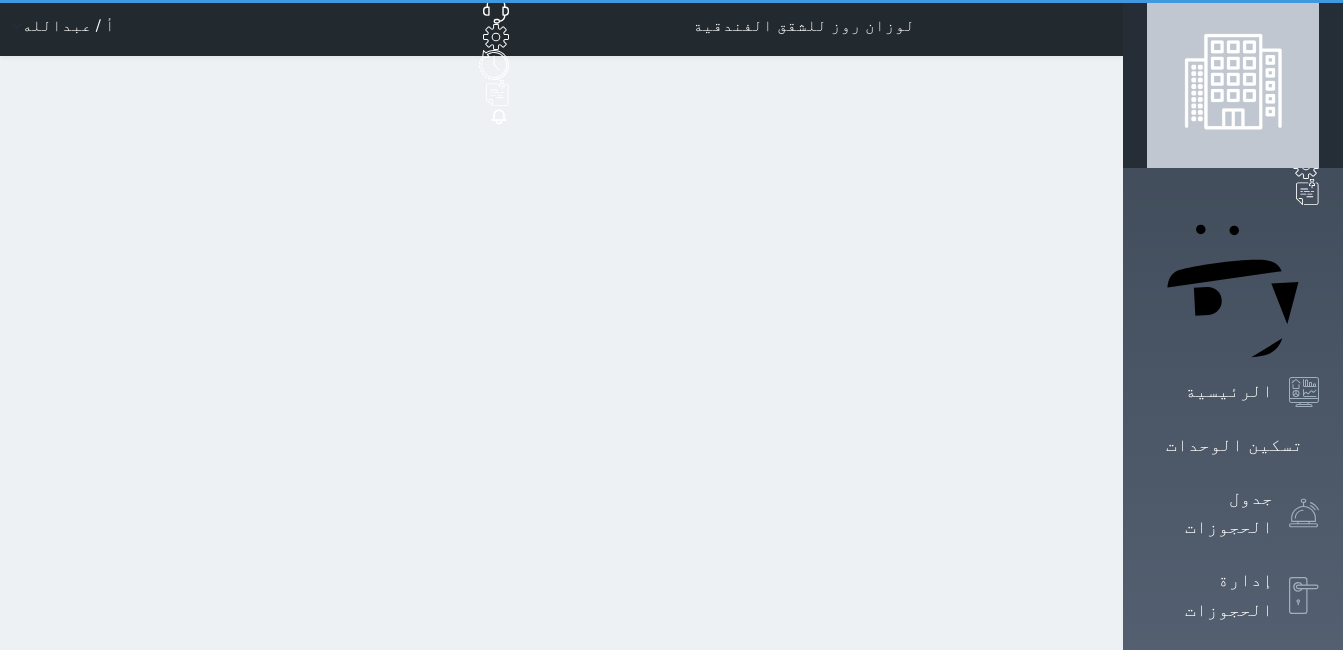 scroll, scrollTop: 0, scrollLeft: 0, axis: both 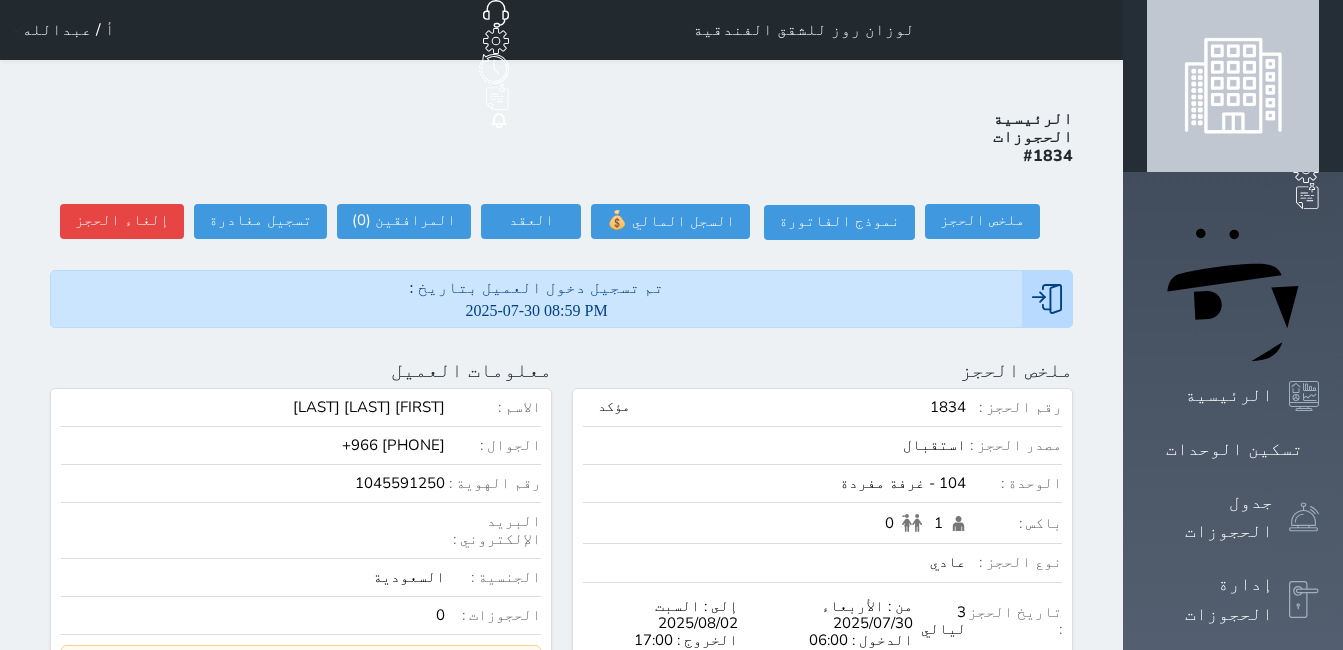 select 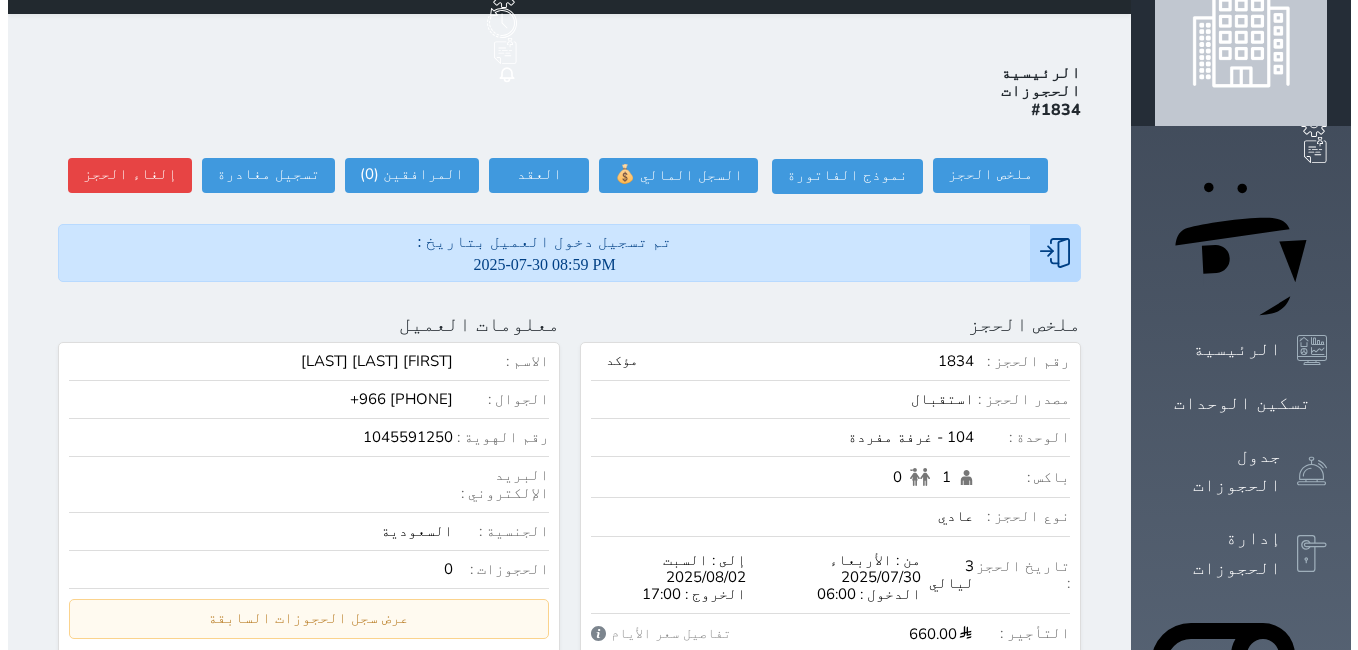 scroll, scrollTop: 0, scrollLeft: 0, axis: both 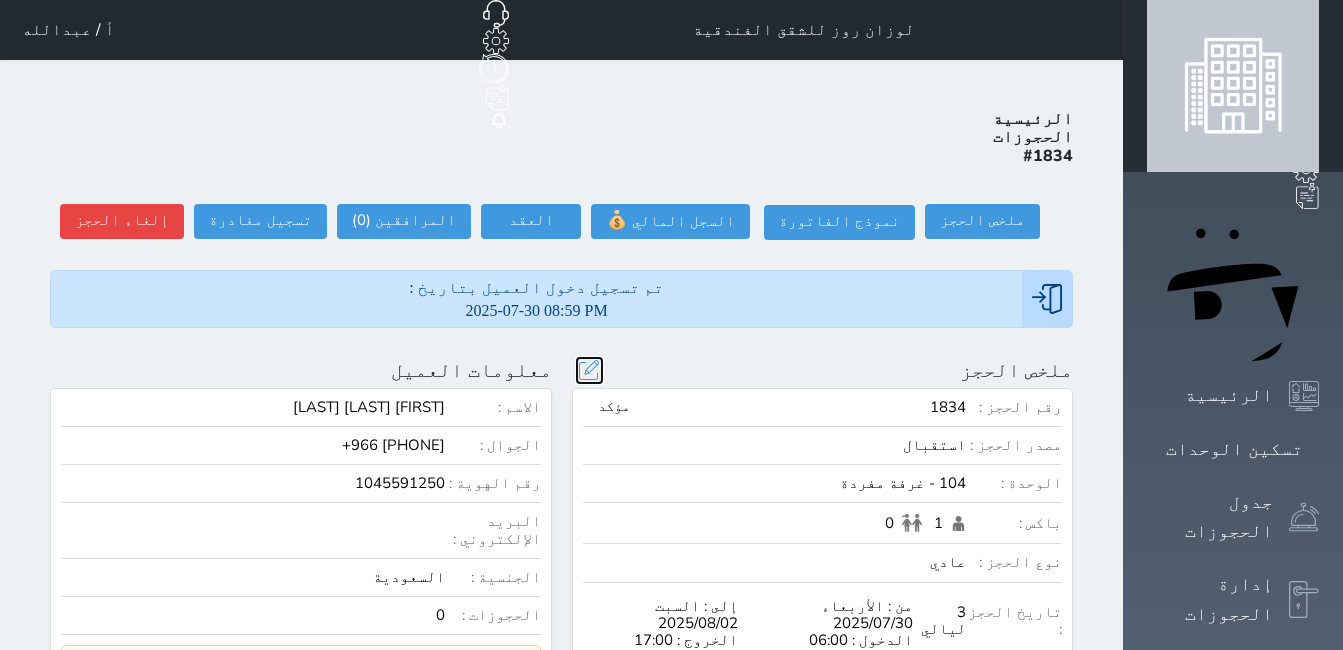click at bounding box center (589, 370) 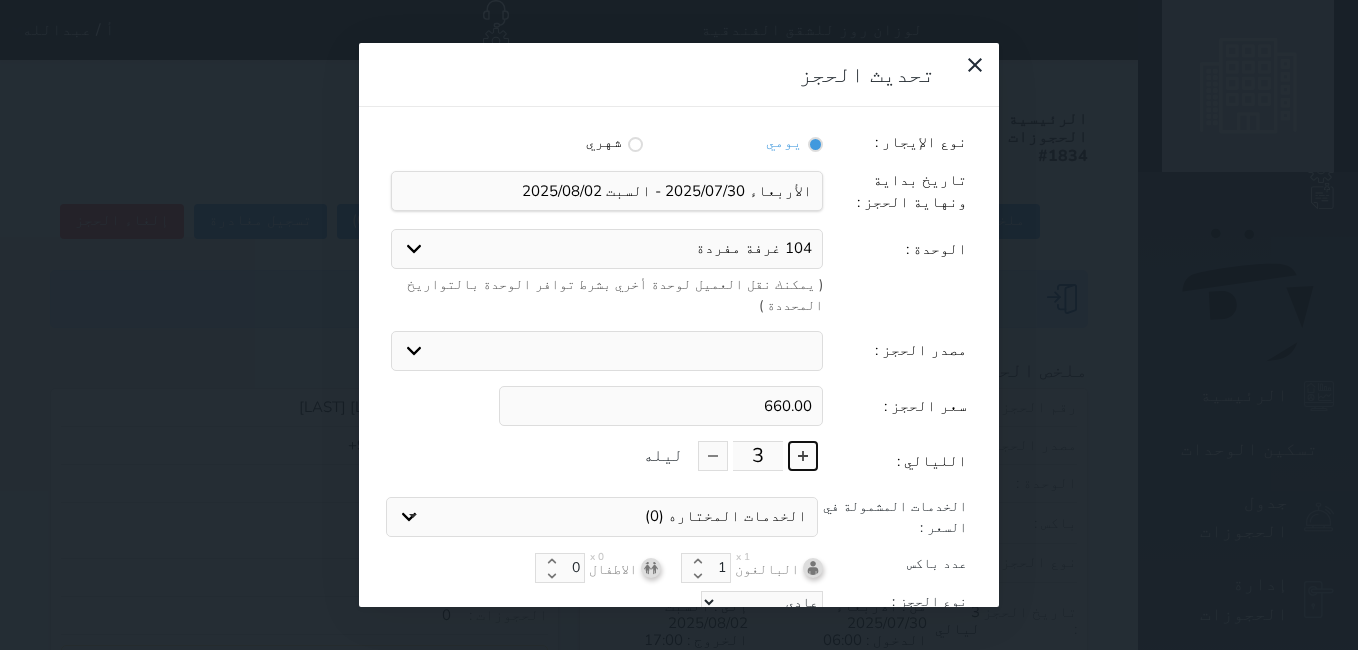 click at bounding box center [803, 456] 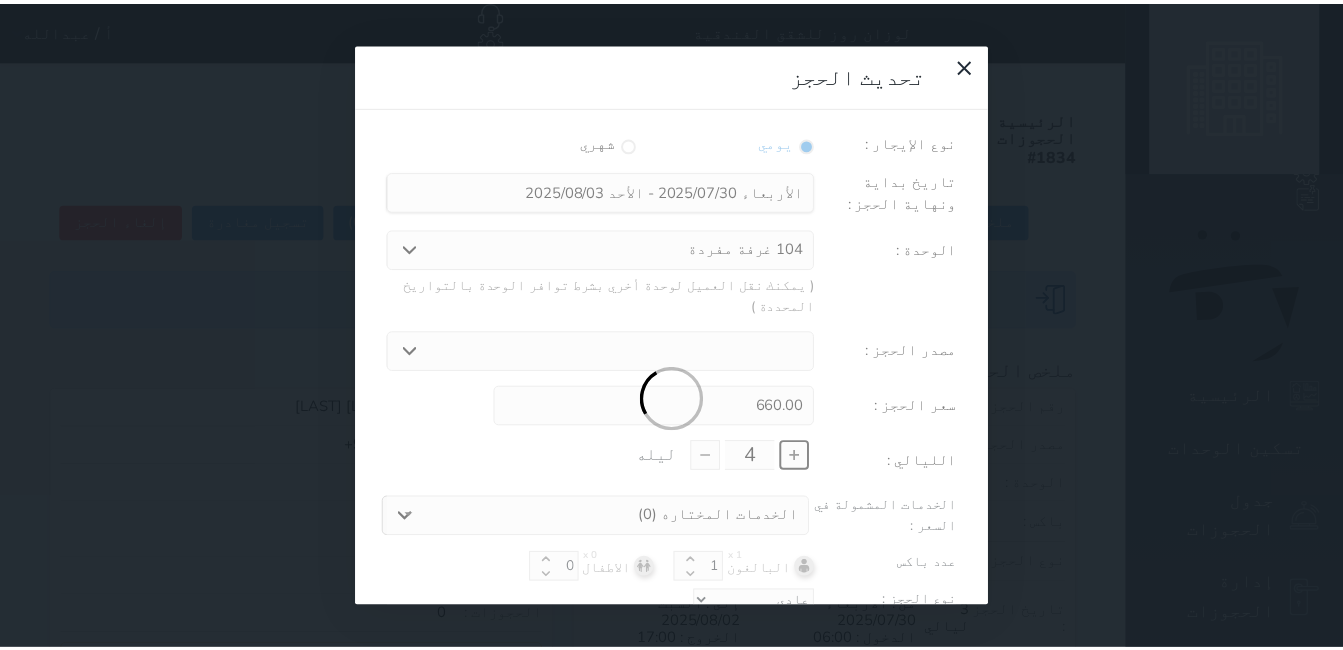 scroll, scrollTop: 45, scrollLeft: 0, axis: vertical 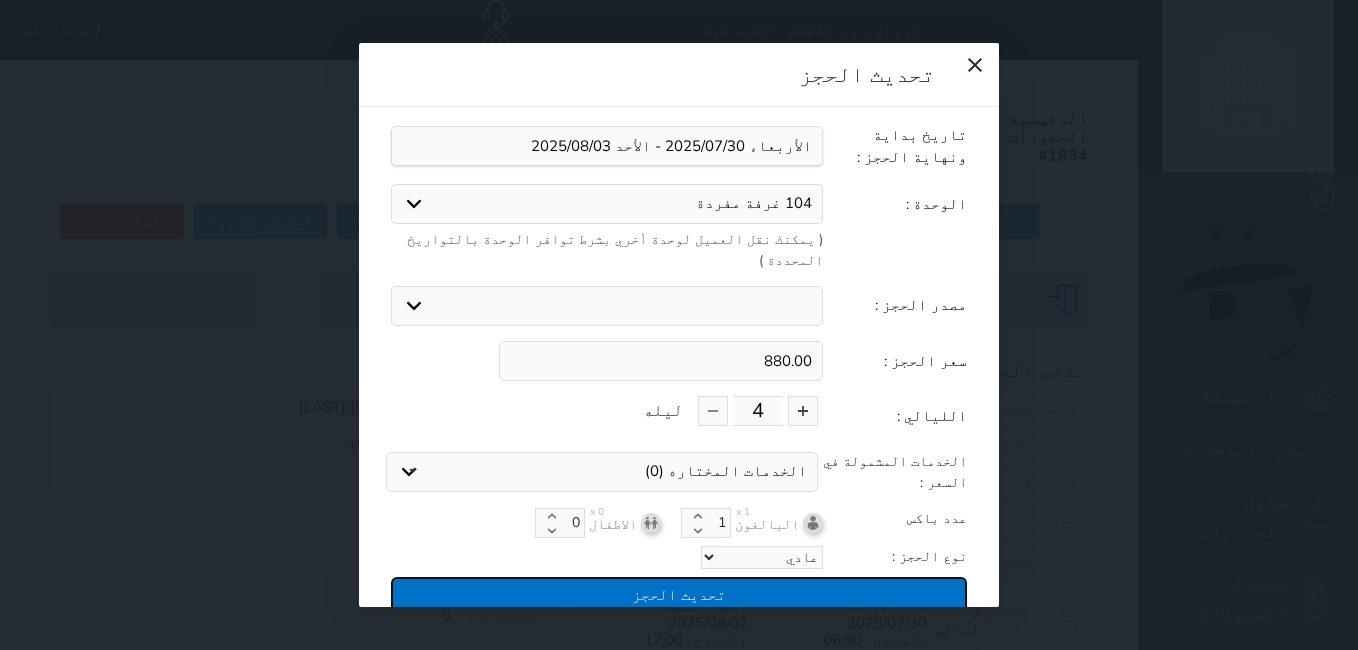 click on "تحديث الحجز" at bounding box center (679, 594) 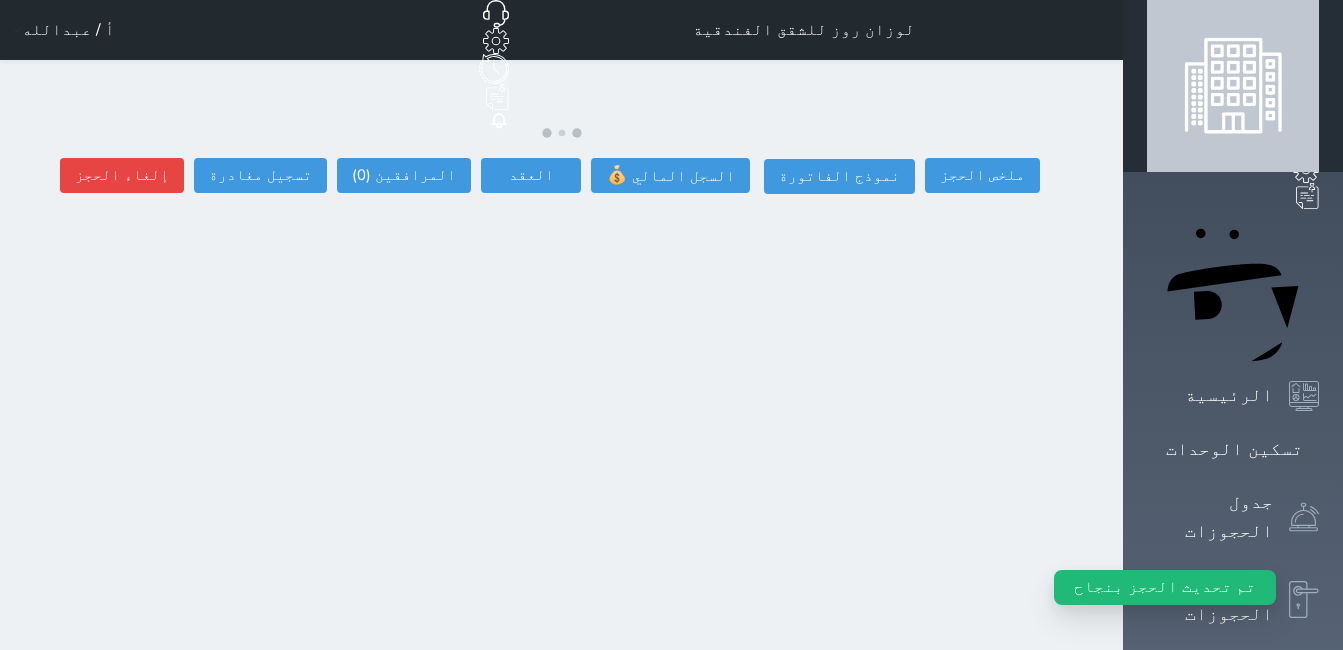 select 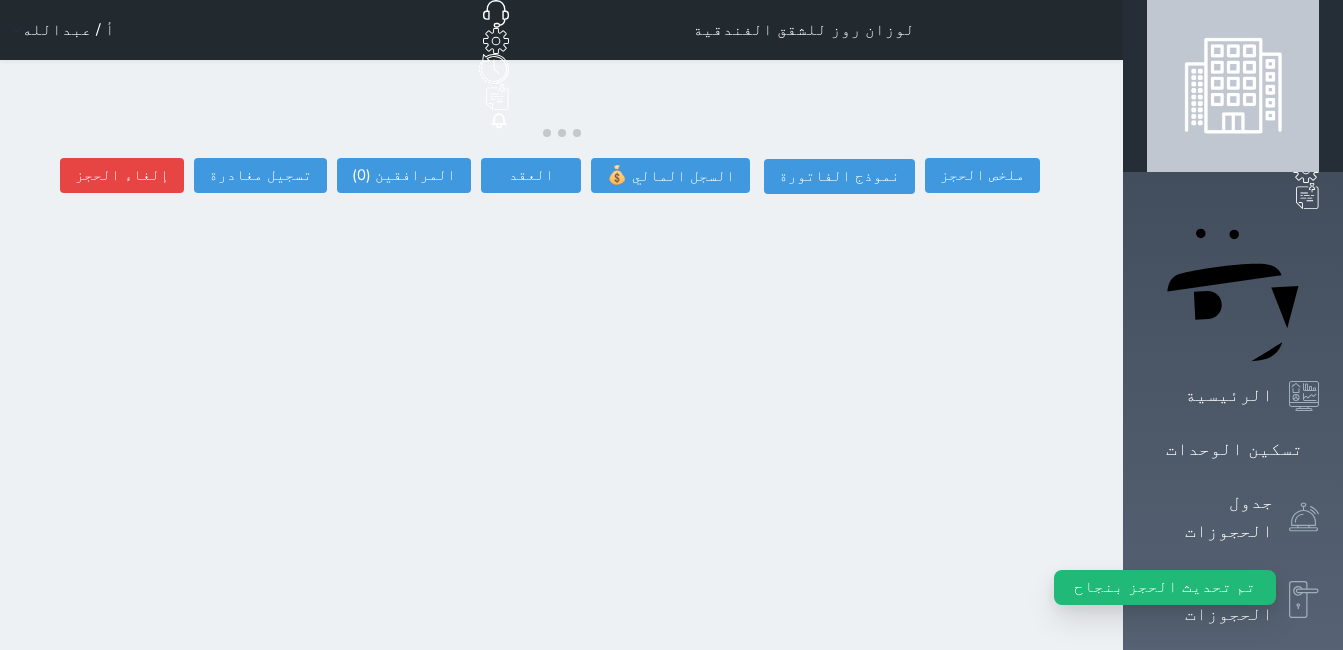 select 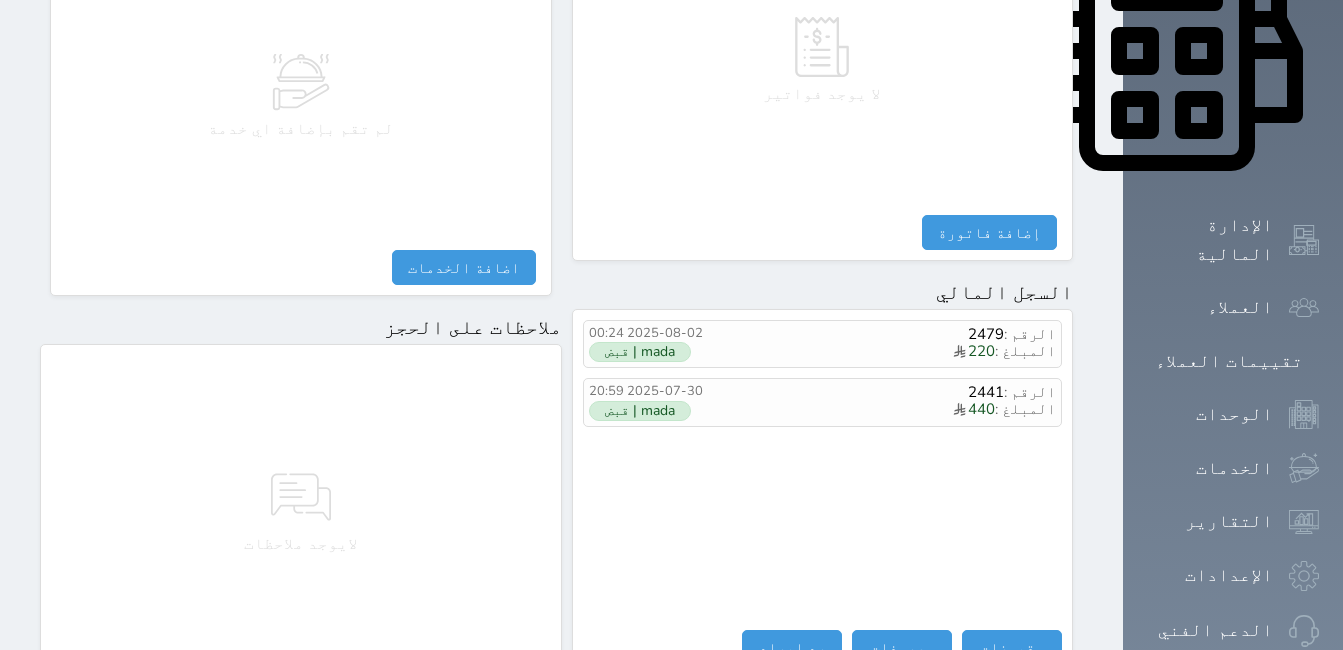 scroll, scrollTop: 1076, scrollLeft: 0, axis: vertical 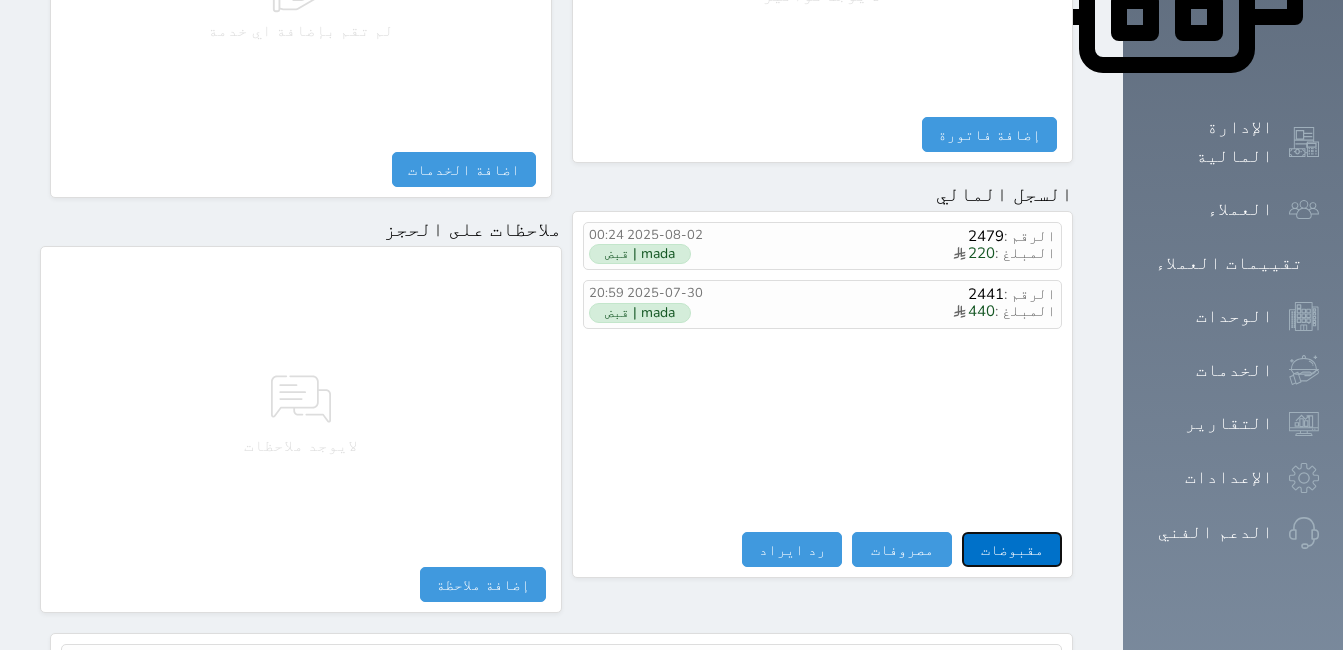 click on "مقبوضات" at bounding box center [1012, 549] 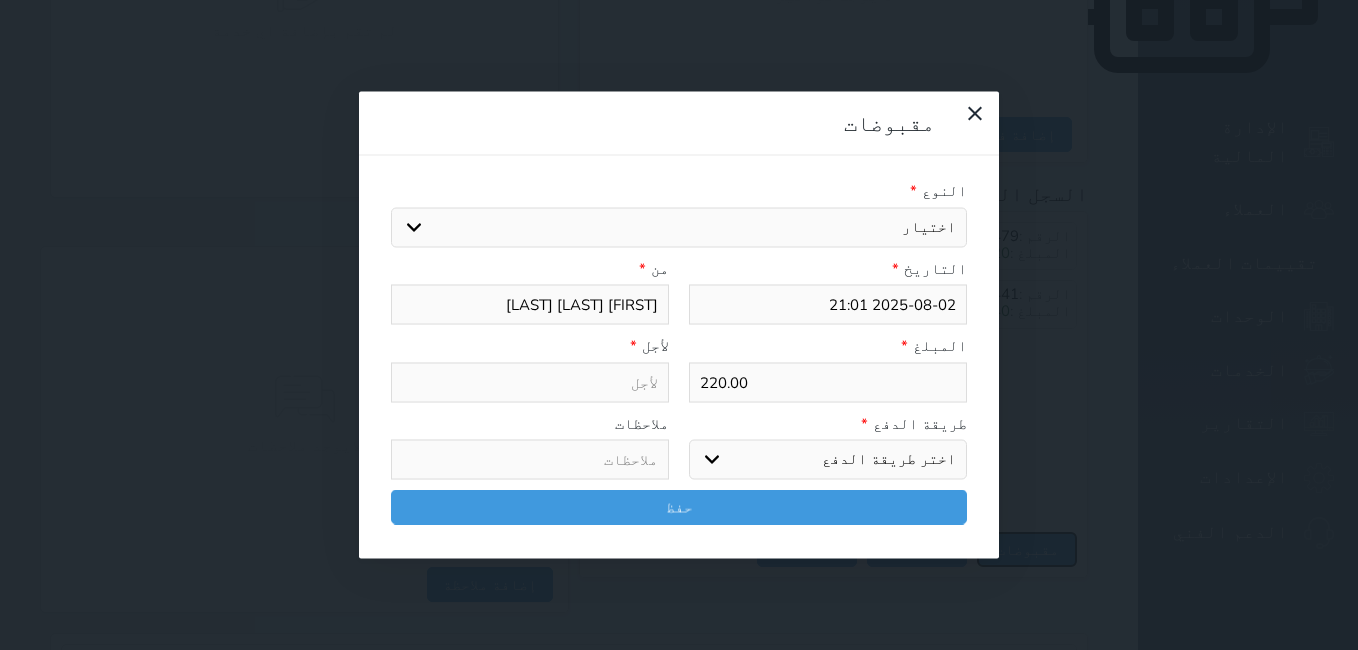 select 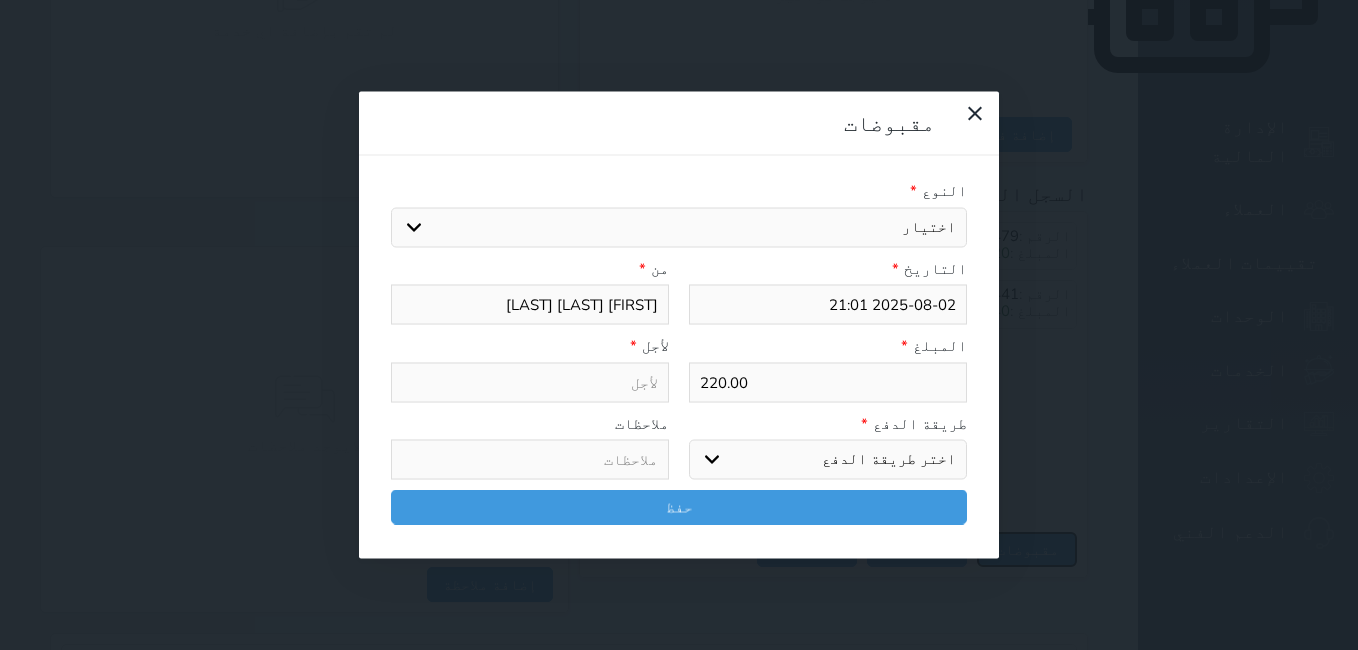 select 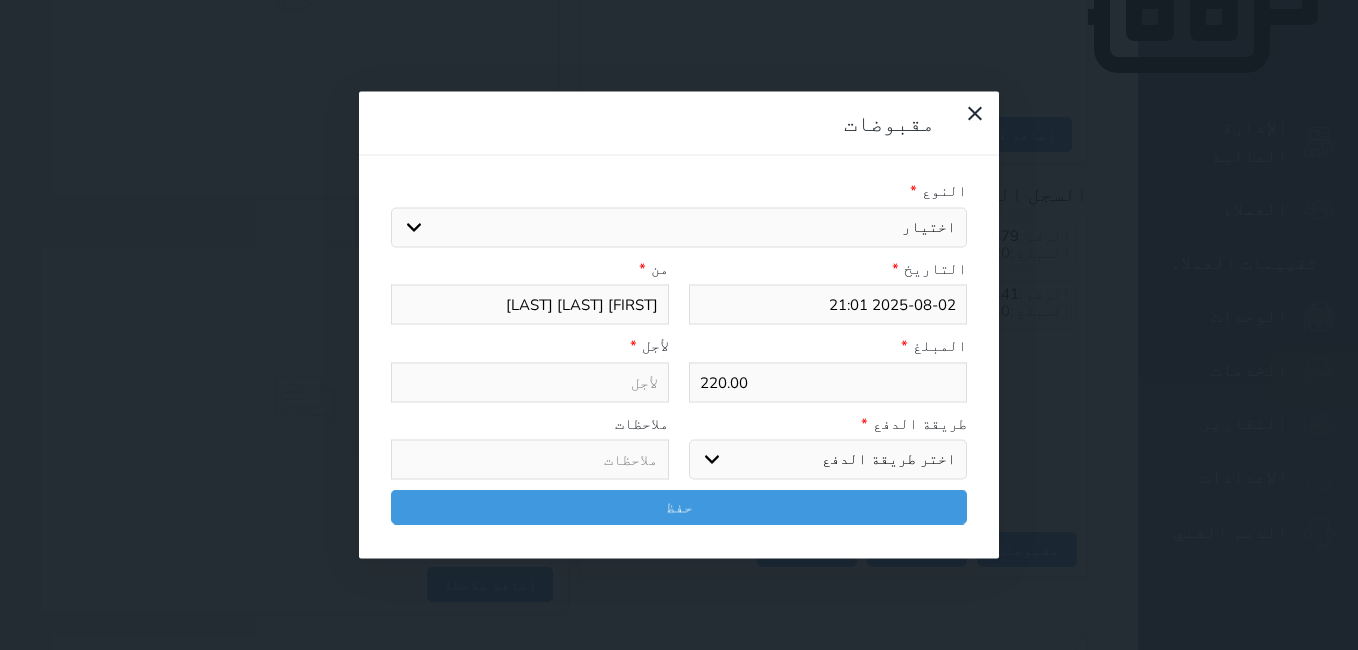 click on "اختيار   مقبوضات عامة قيمة إيجار فواتير تامين عربون لا ينطبق آخر مغسلة واي فاي - الإنترنت مواقف السيارات طعام الأغذية والمشروبات مشروبات المشروبات الباردة المشروبات الساخنة الإفطار غداء عشاء مخبز و كعك حمام سباحة الصالة الرياضية سبا و خدمات الجمال اختيار وإسقاط (خدمات النقل) ميني بار كابل - تلفزيون سرير إضافي تصفيف الشعر التسوق خدمات الجولات السياحية المنظمة خدمات الدليل السياحي" at bounding box center (679, 227) 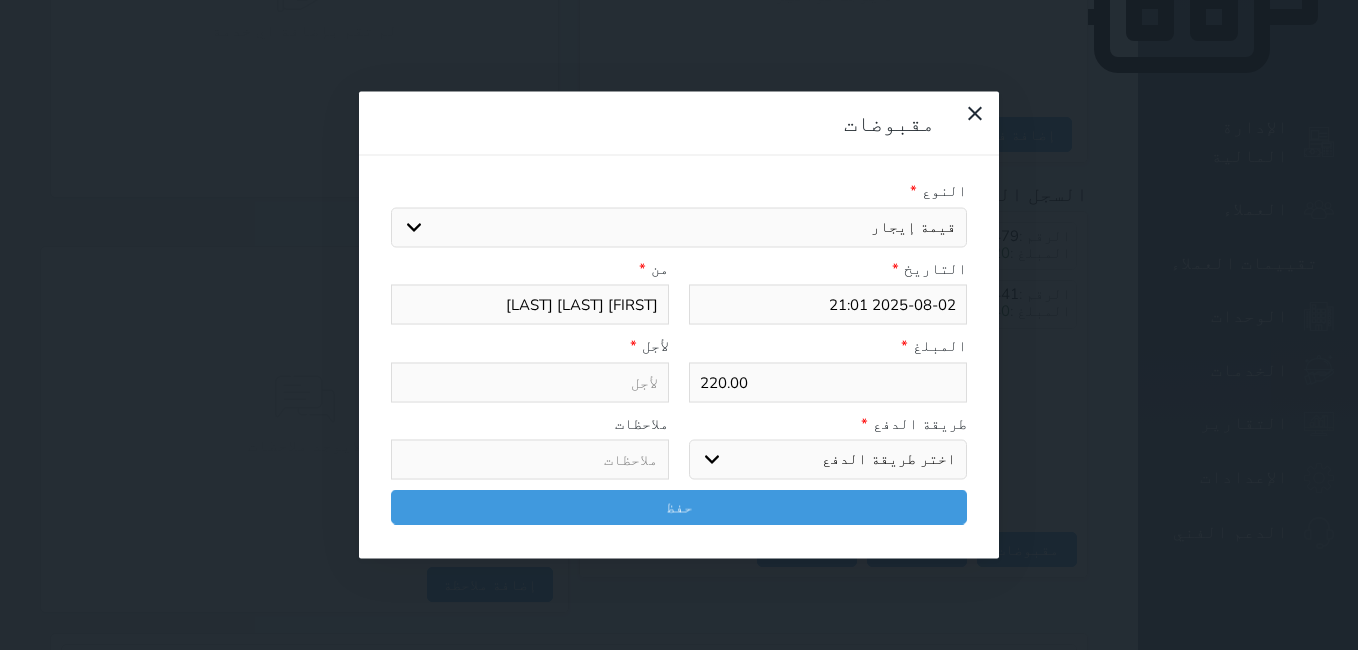 click on "اختيار   مقبوضات عامة قيمة إيجار فواتير تامين عربون لا ينطبق آخر مغسلة واي فاي - الإنترنت مواقف السيارات طعام الأغذية والمشروبات مشروبات المشروبات الباردة المشروبات الساخنة الإفطار غداء عشاء مخبز و كعك حمام سباحة الصالة الرياضية سبا و خدمات الجمال اختيار وإسقاط (خدمات النقل) ميني بار كابل - تلفزيون سرير إضافي تصفيف الشعر التسوق خدمات الجولات السياحية المنظمة خدمات الدليل السياحي" at bounding box center (679, 227) 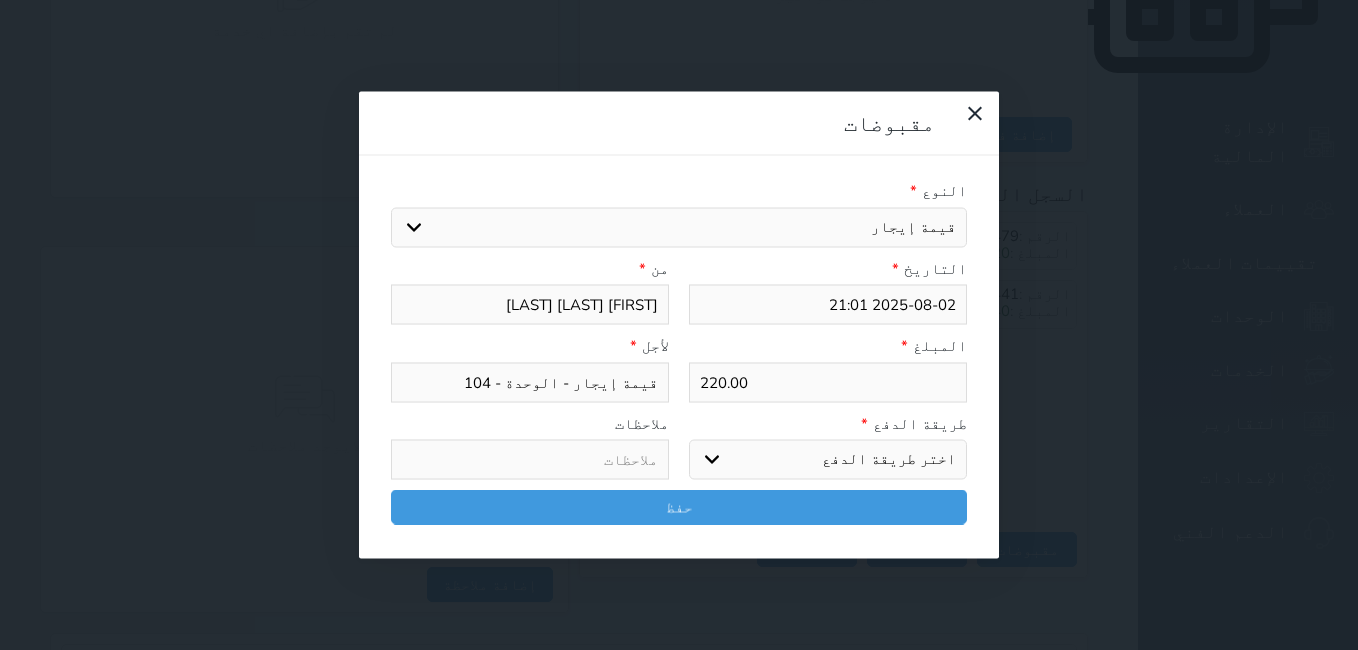 click on "اختر طريقة الدفع   دفع نقدى   تحويل بنكى   مدى   بطاقة ائتمان   آجل" at bounding box center (828, 460) 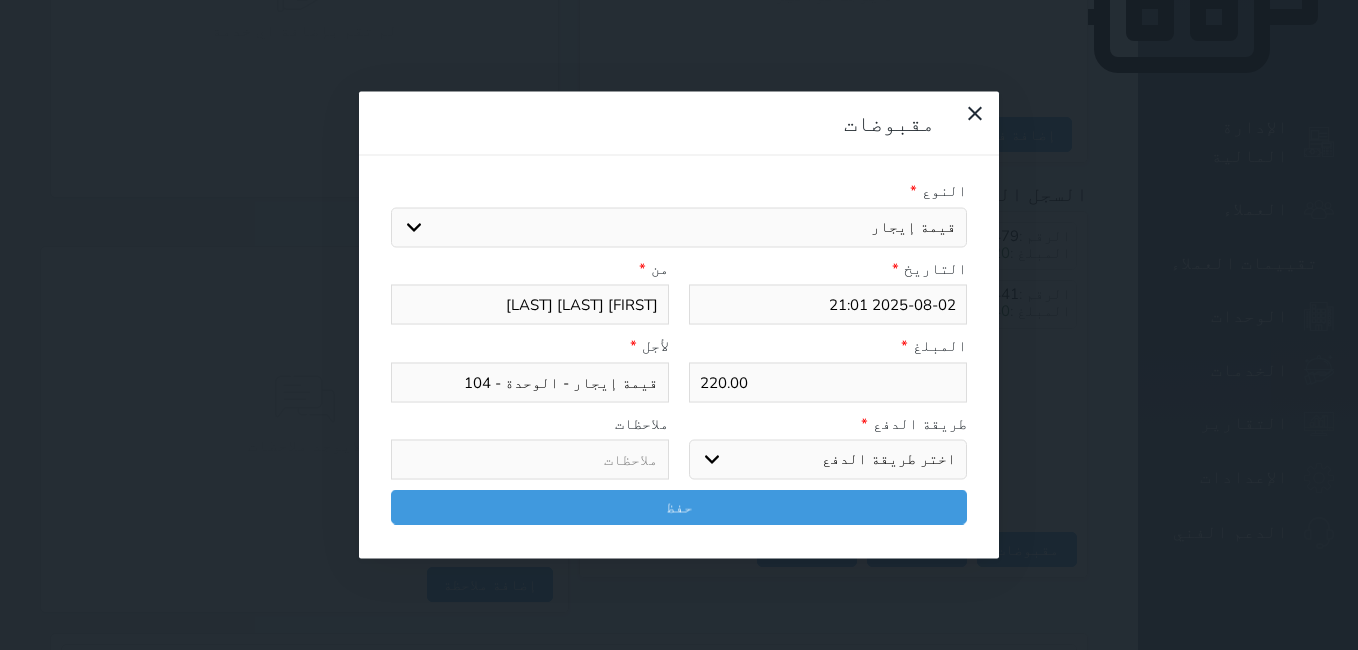 select on "mada" 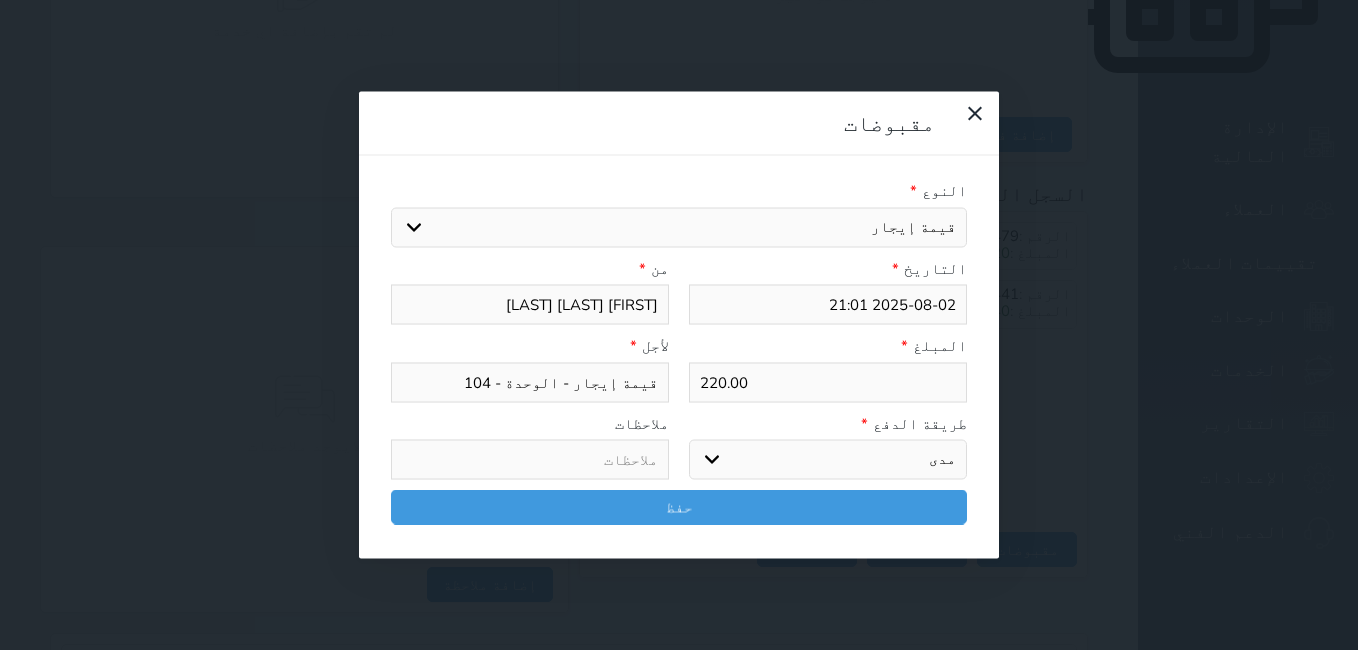 click on "اختر طريقة الدفع   دفع نقدى   تحويل بنكى   مدى   بطاقة ائتمان   آجل" at bounding box center [828, 460] 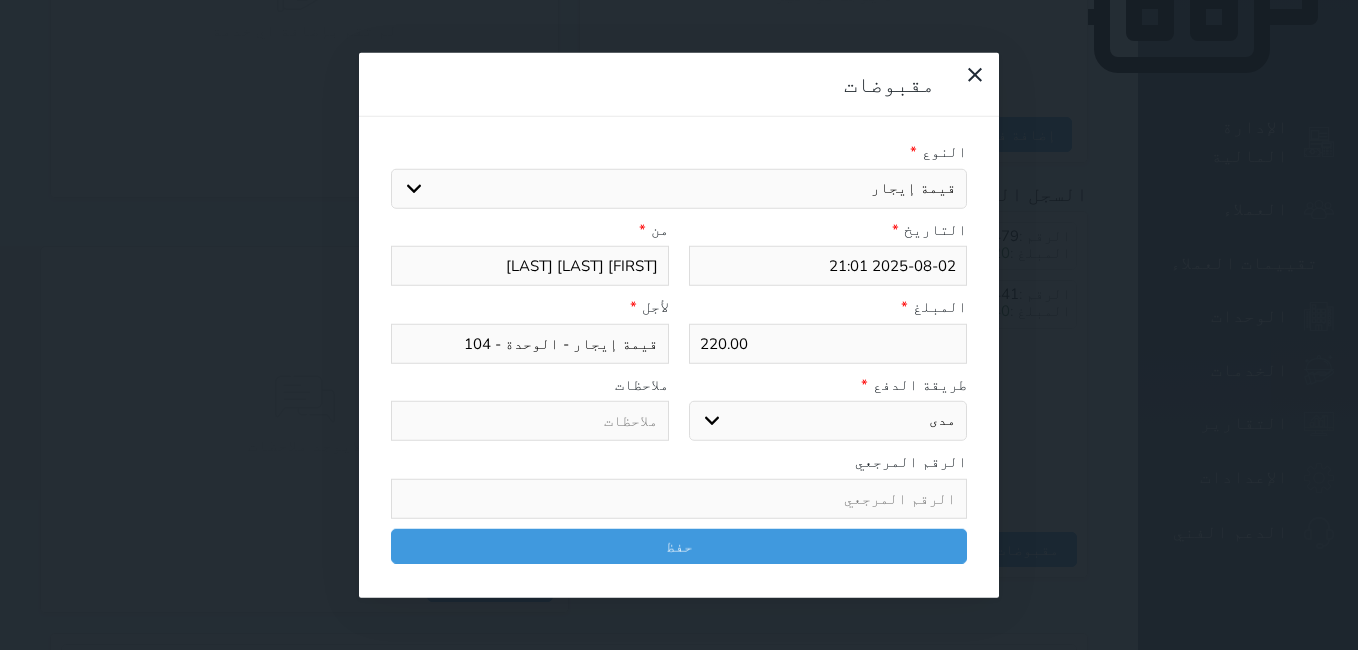 click at bounding box center (679, 498) 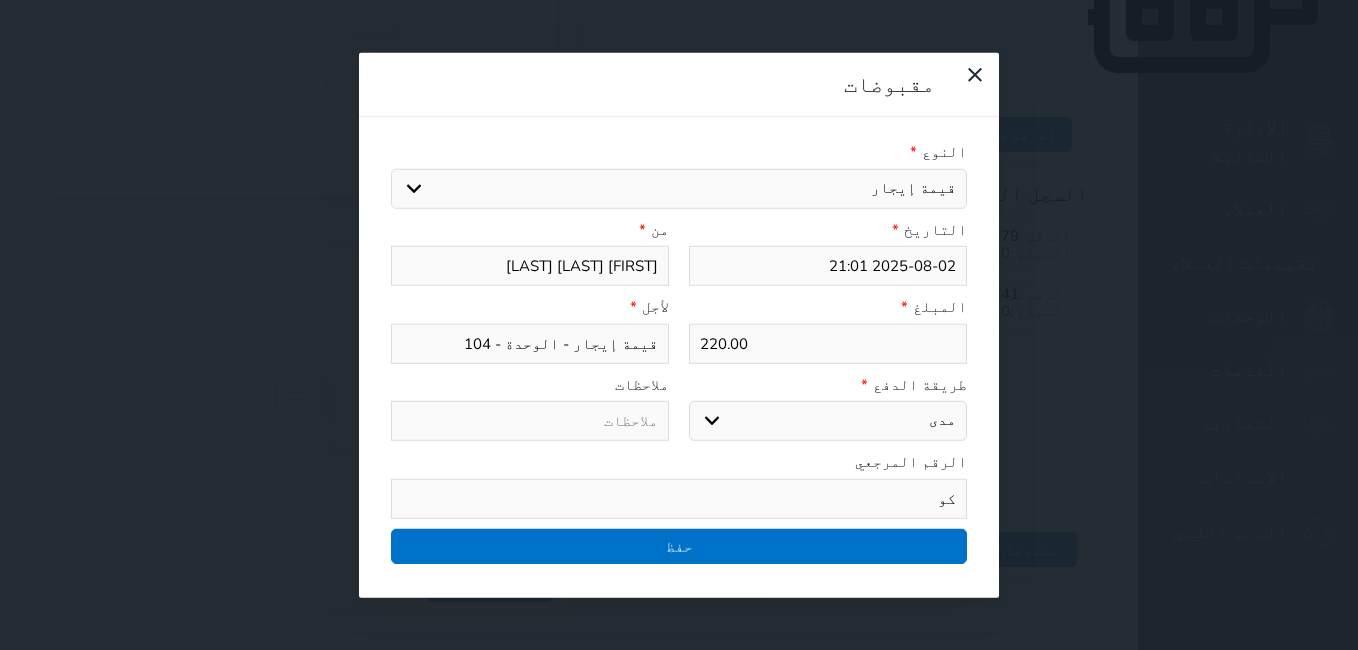 type on "كو" 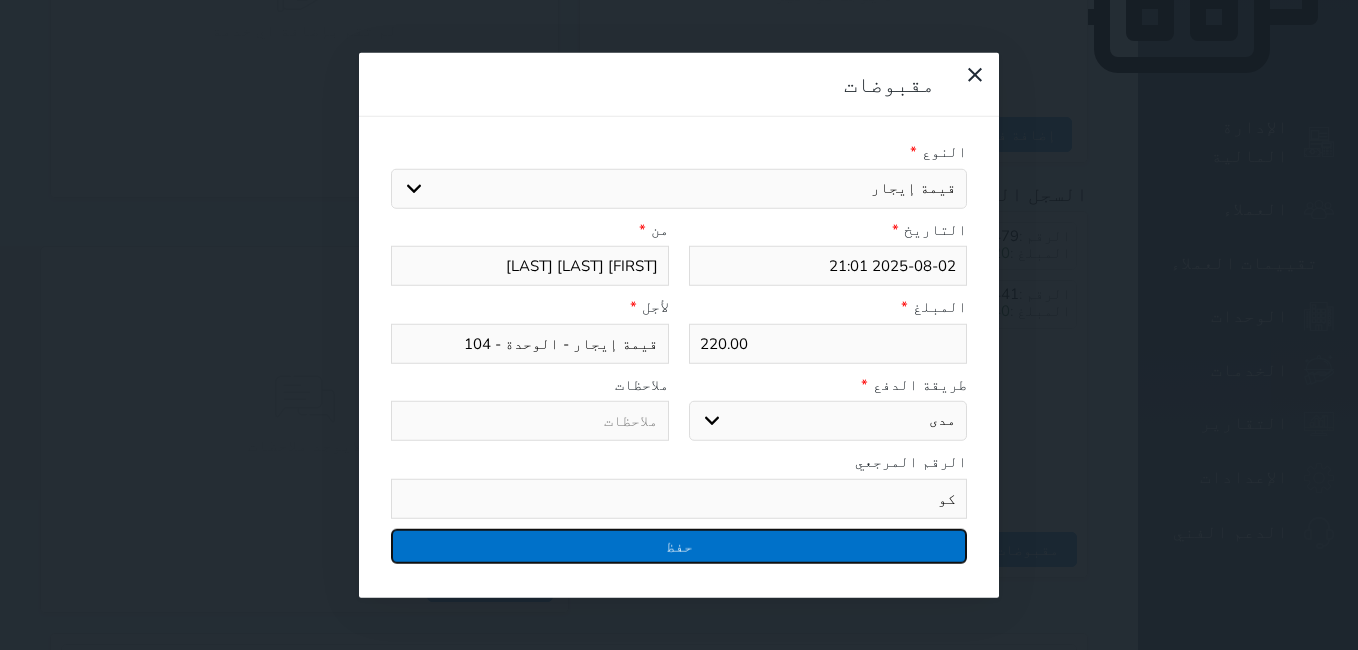 click on "حفظ" at bounding box center (679, 545) 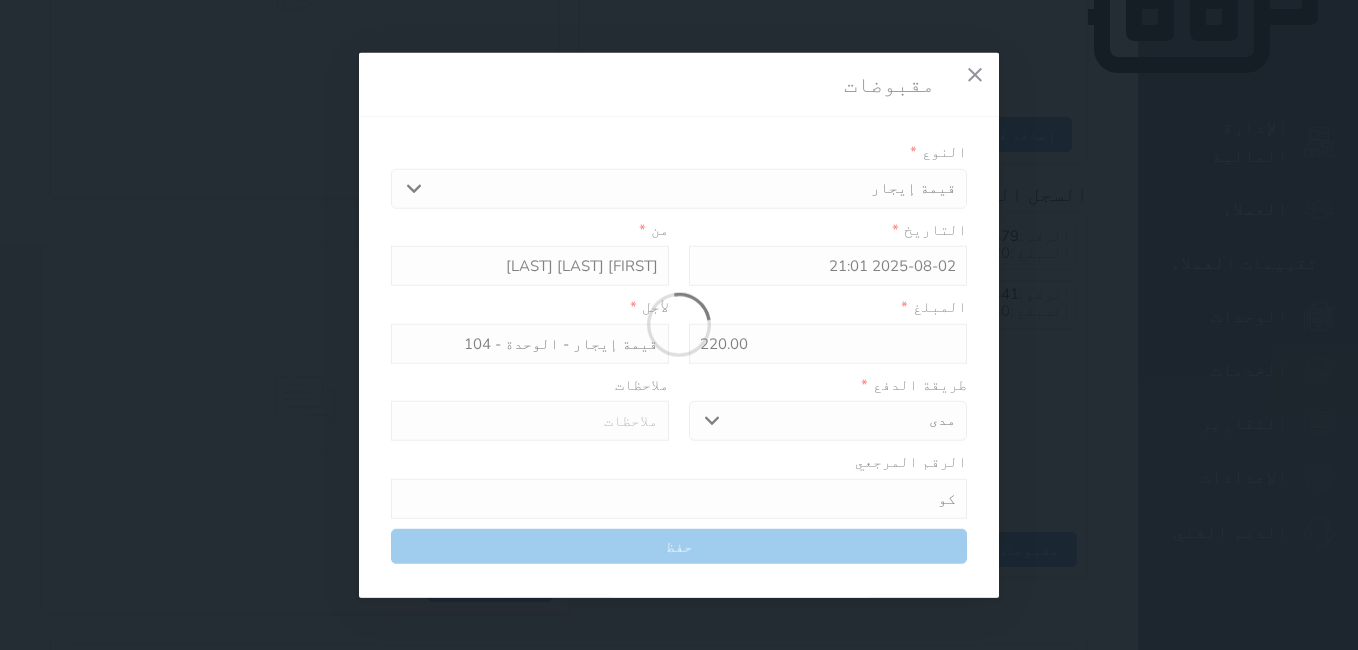 select 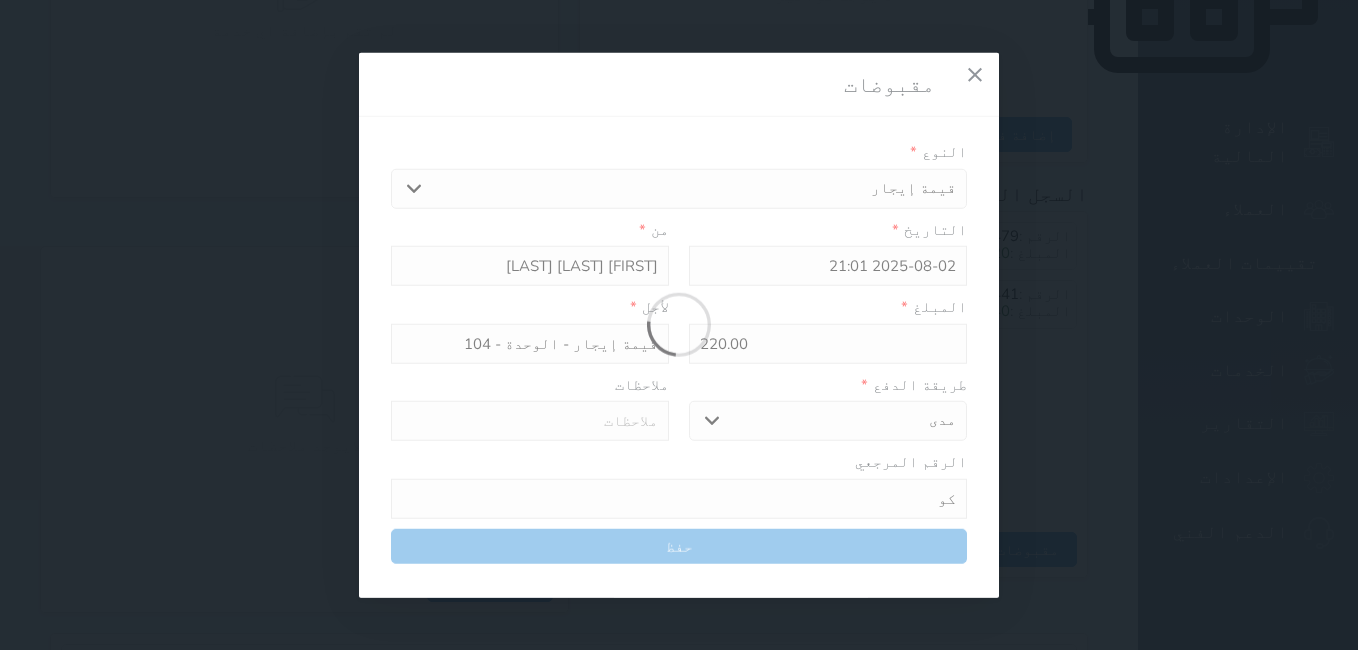 type 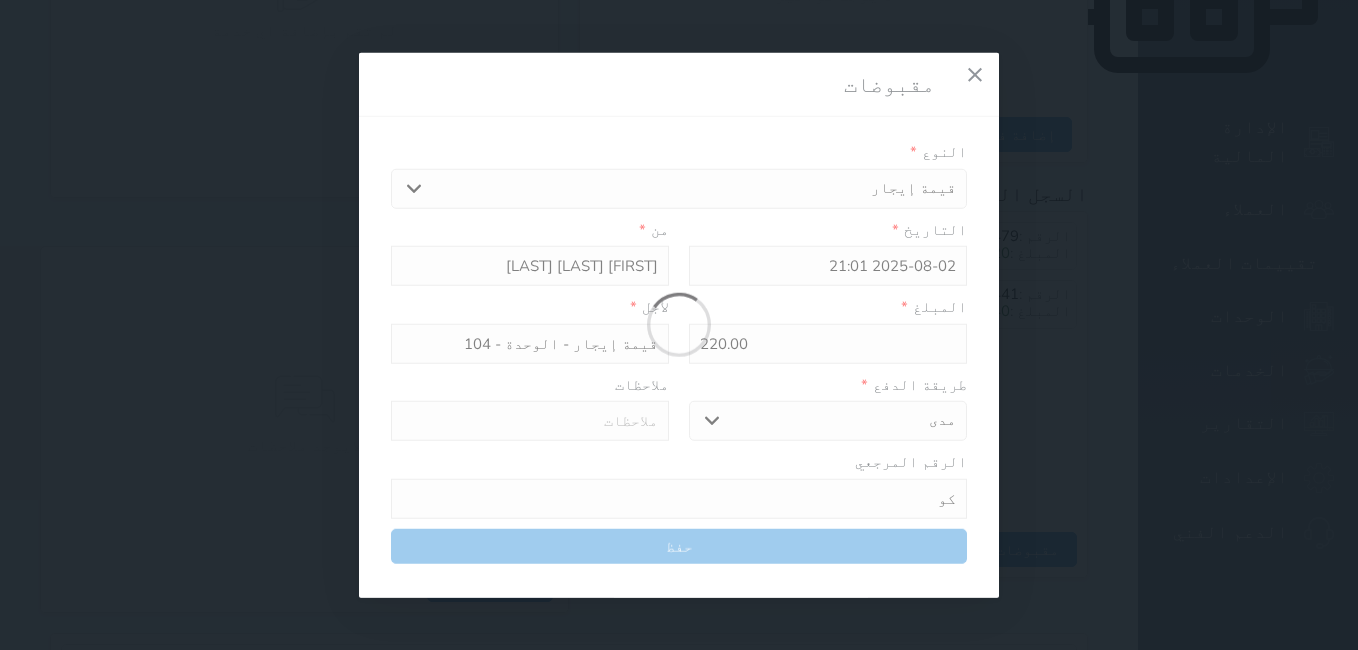 type on "0" 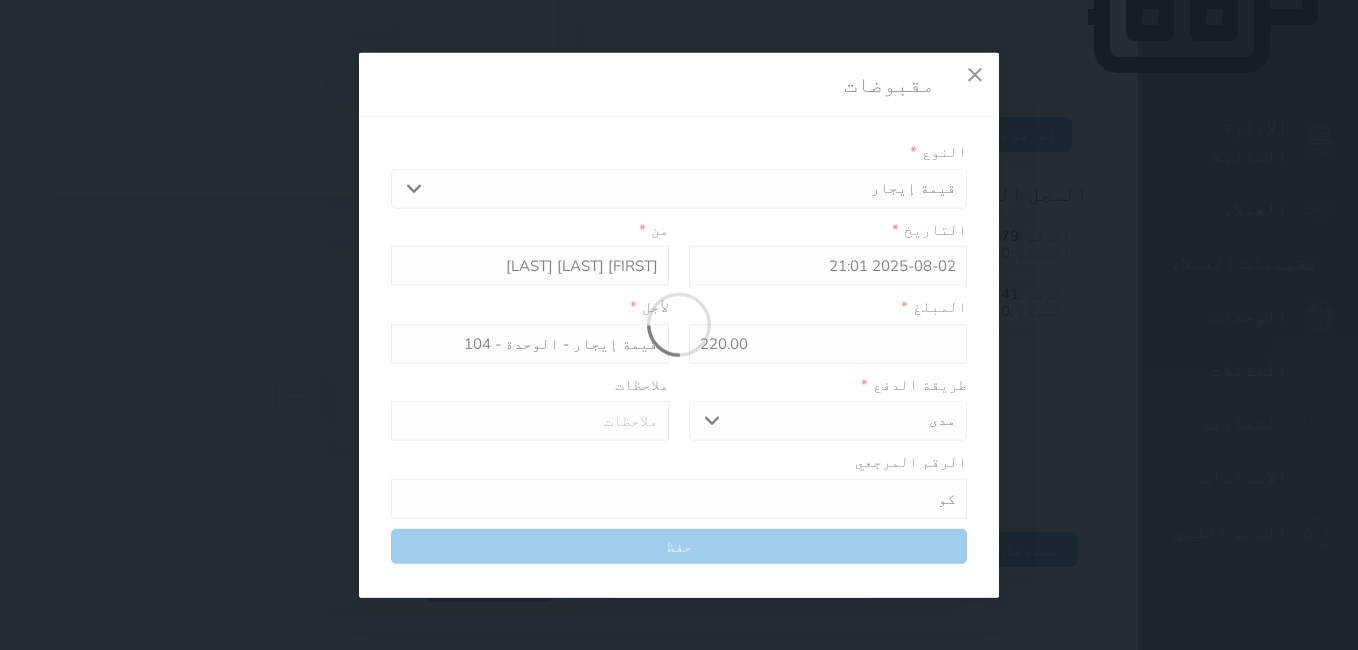 select 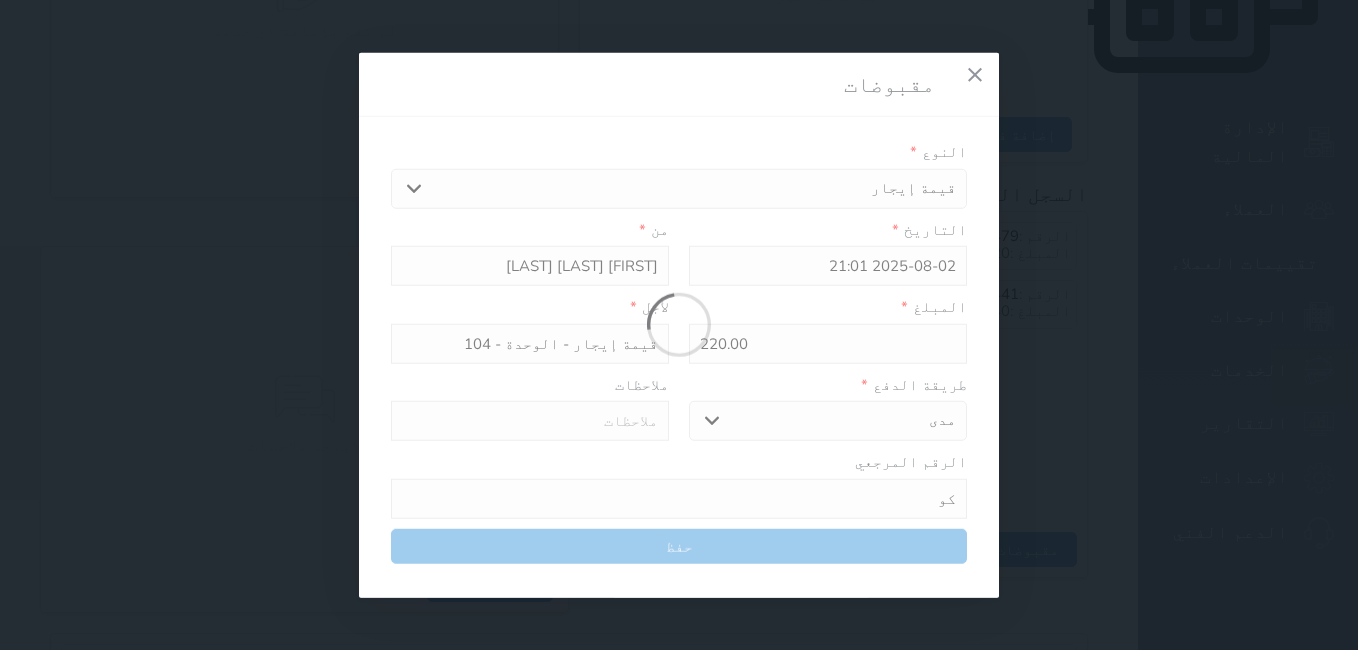 type on "0" 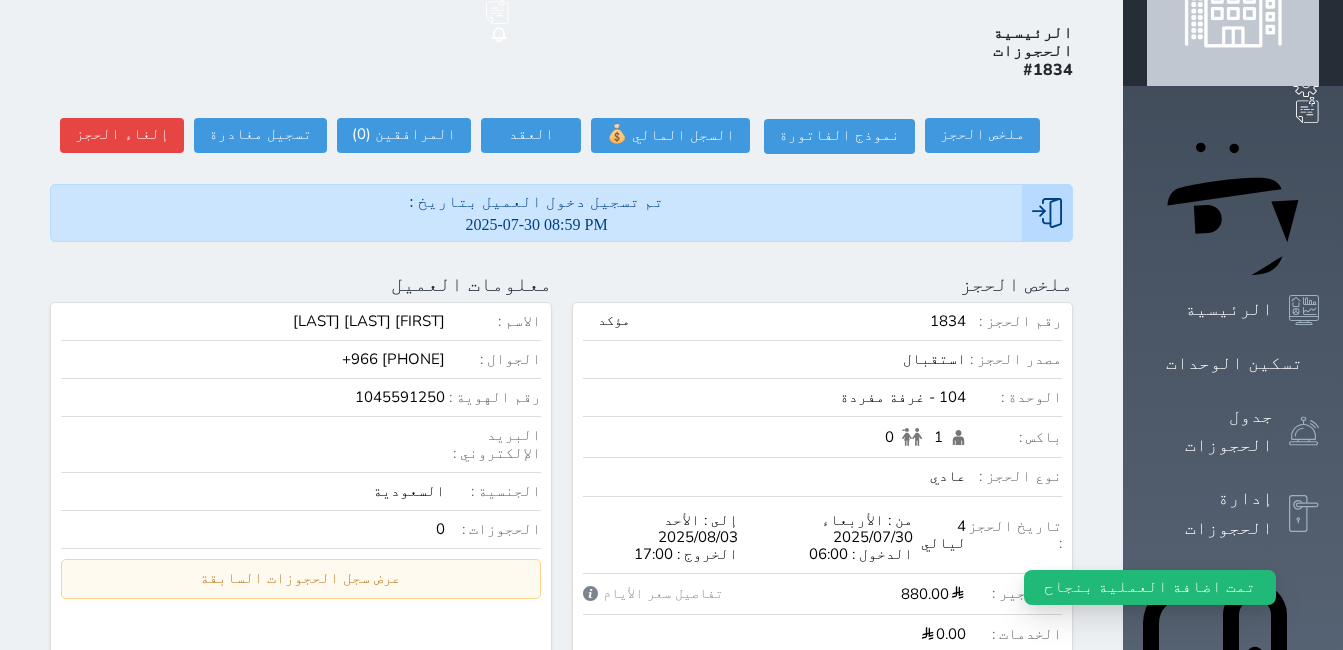 scroll, scrollTop: 0, scrollLeft: 0, axis: both 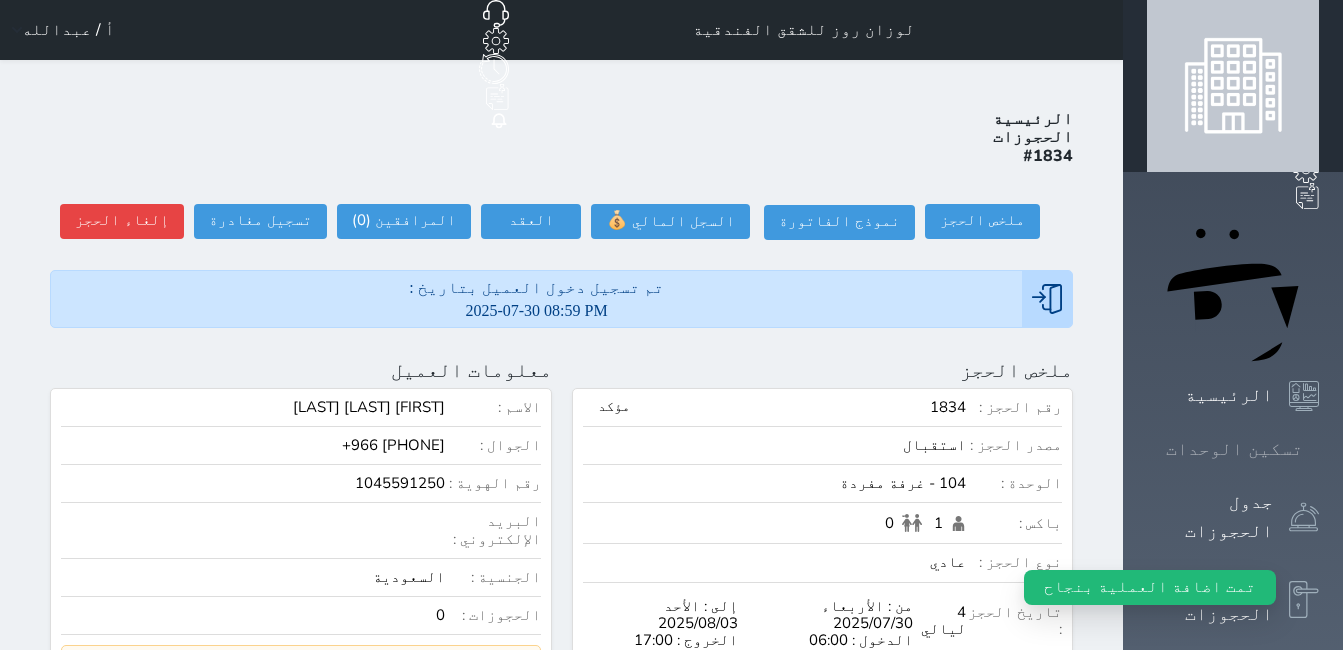 click at bounding box center [1319, 449] 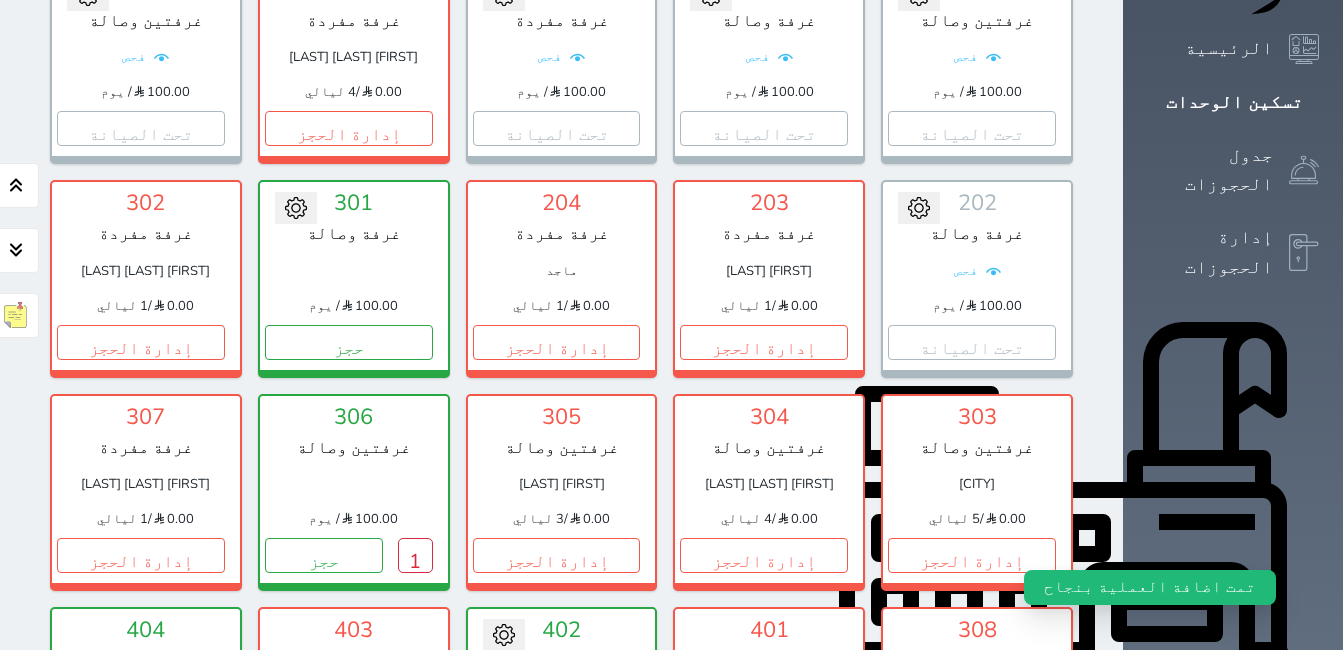 scroll, scrollTop: 378, scrollLeft: 0, axis: vertical 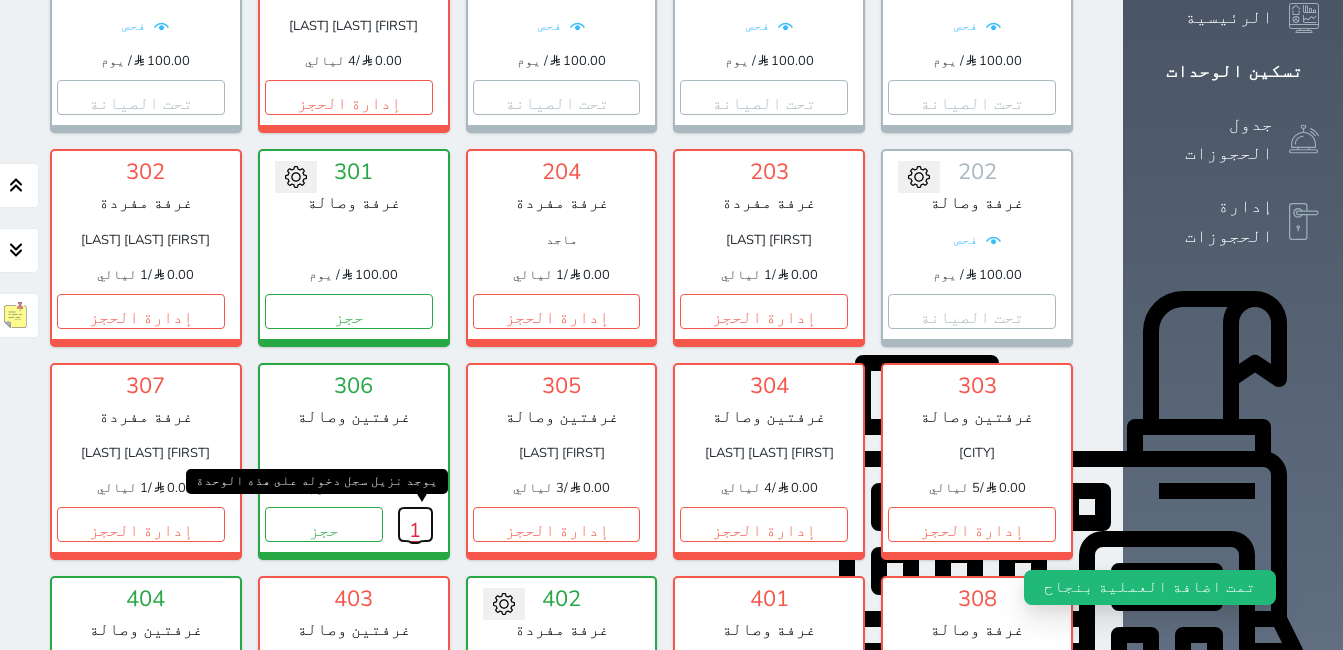 click on "1" at bounding box center (415, 524) 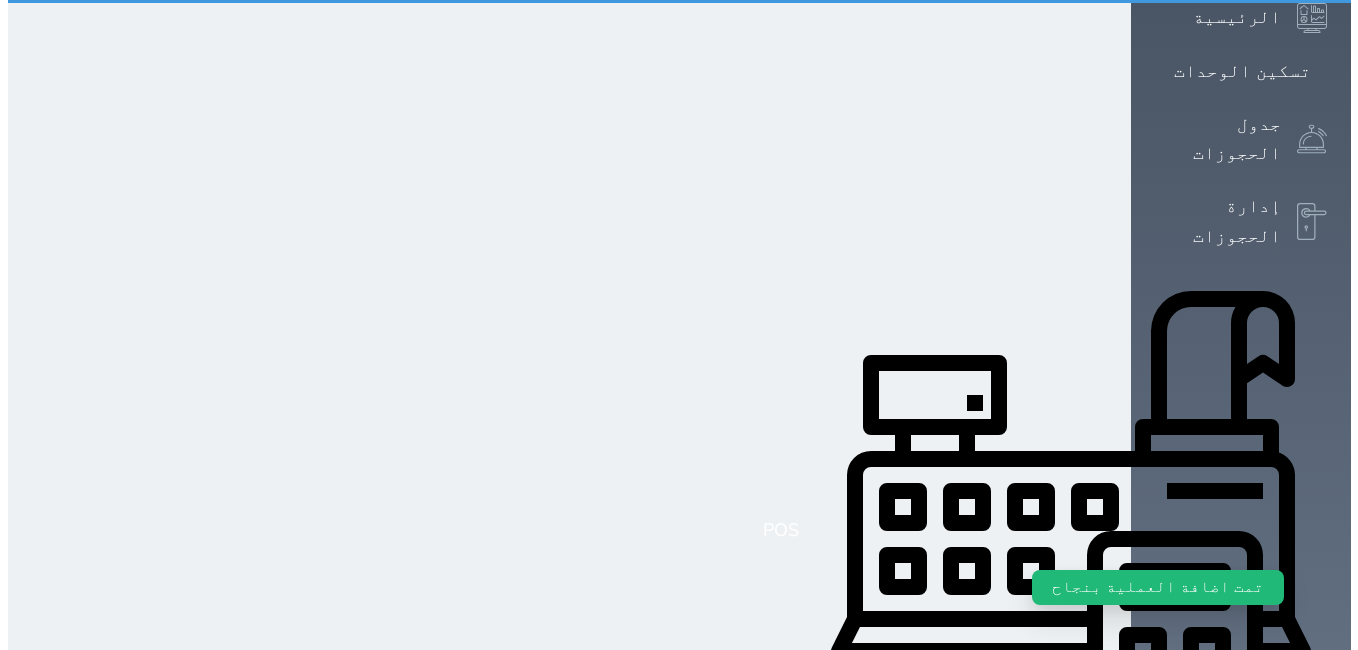 scroll, scrollTop: 0, scrollLeft: 0, axis: both 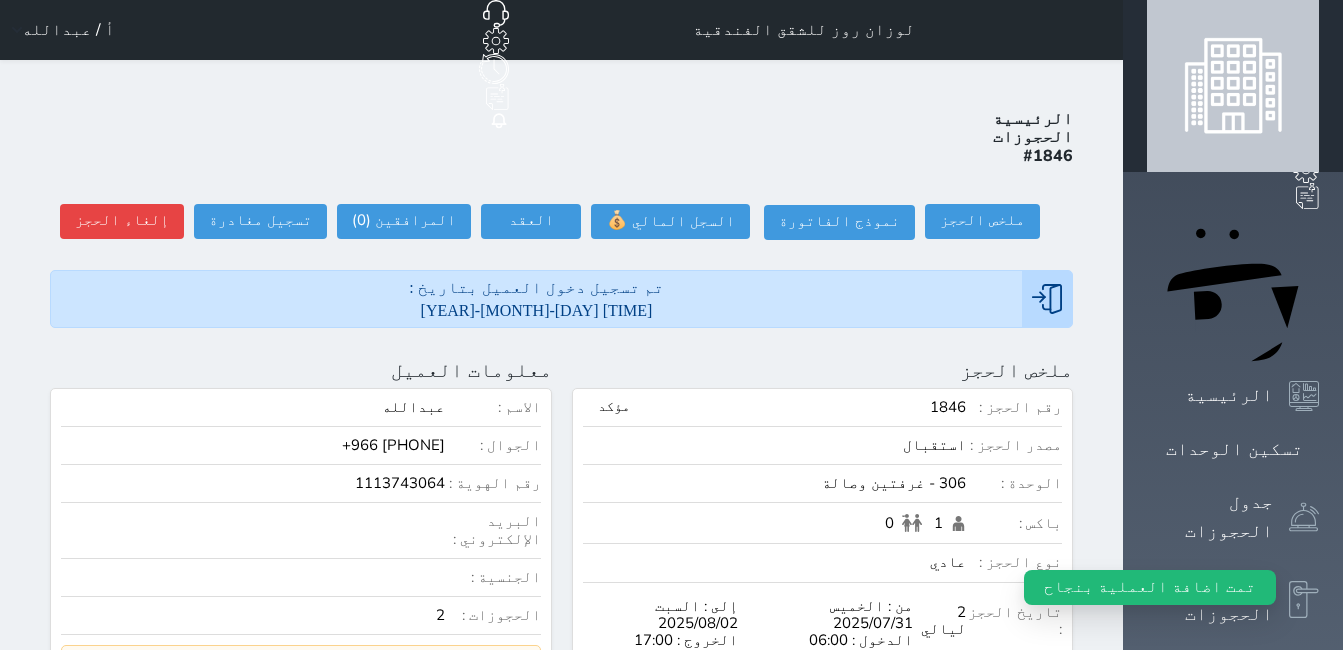 select 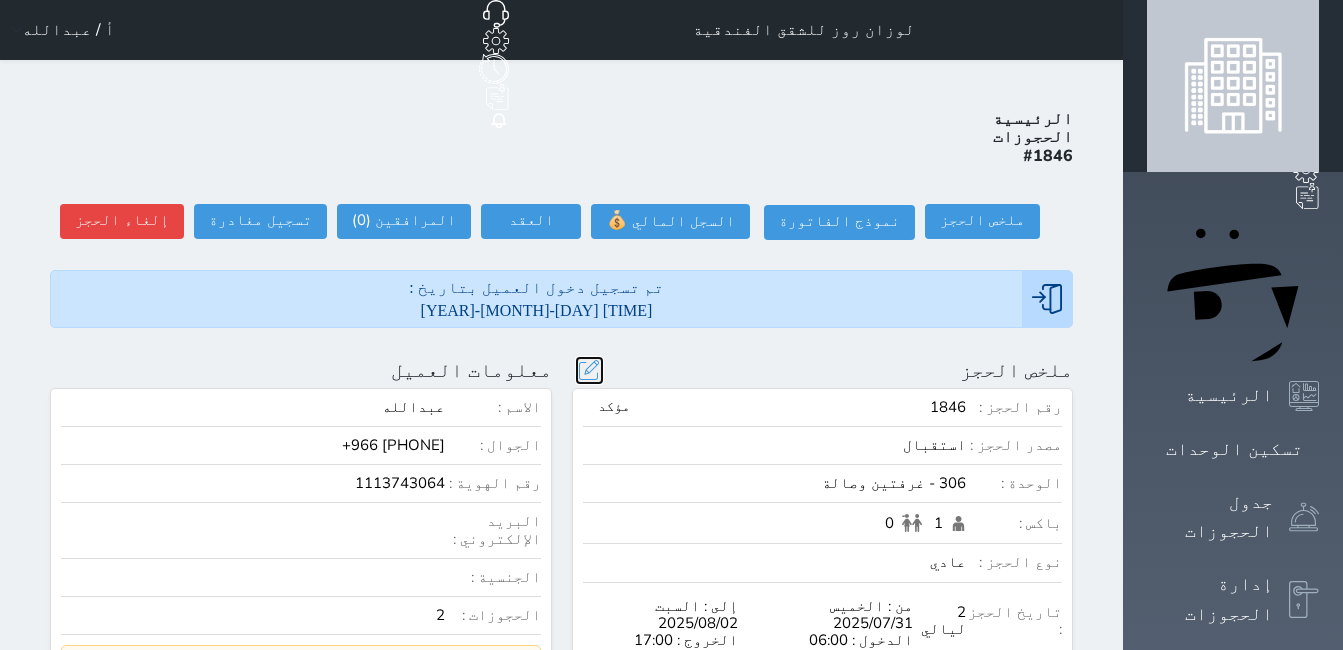 click at bounding box center [589, 370] 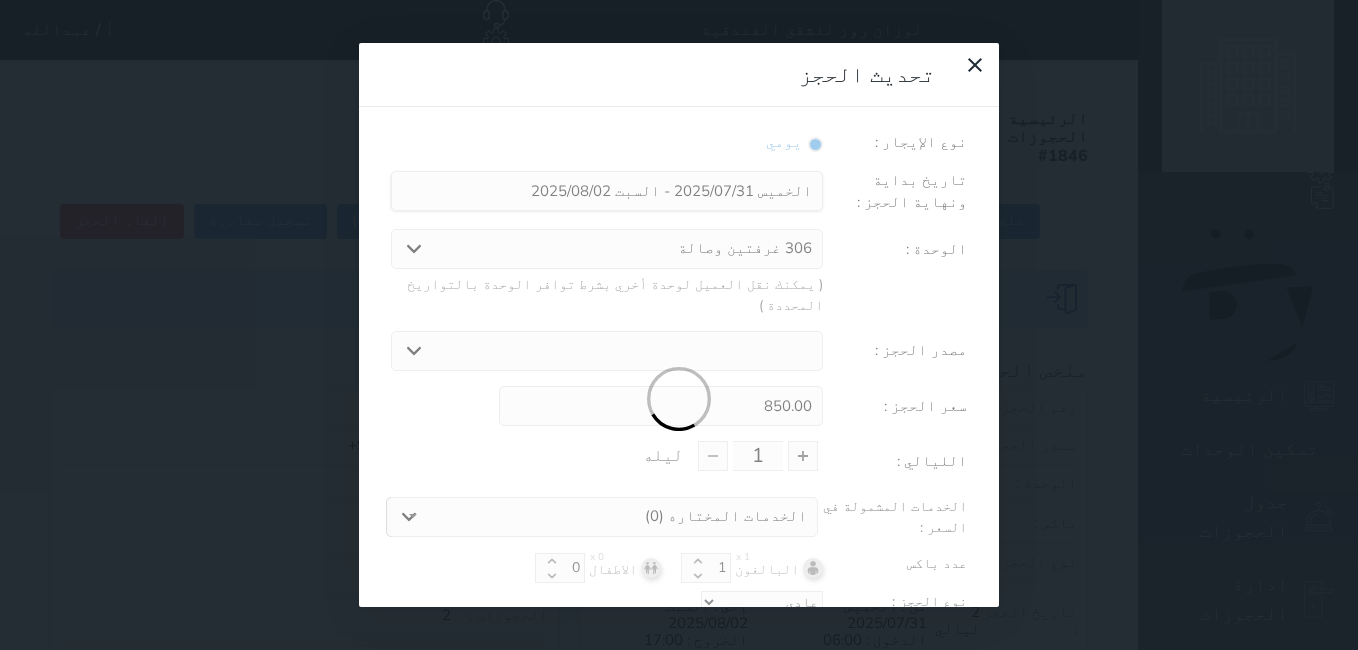 type on "2" 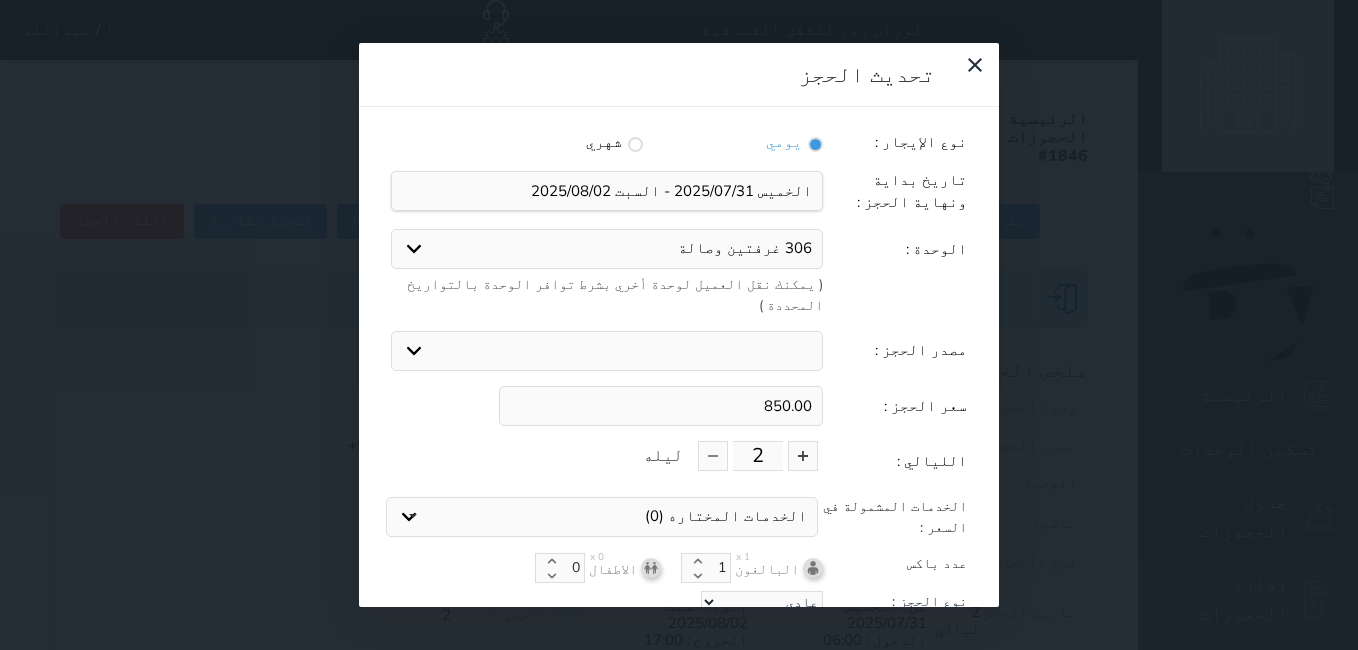 click on "850.00" at bounding box center [661, 406] 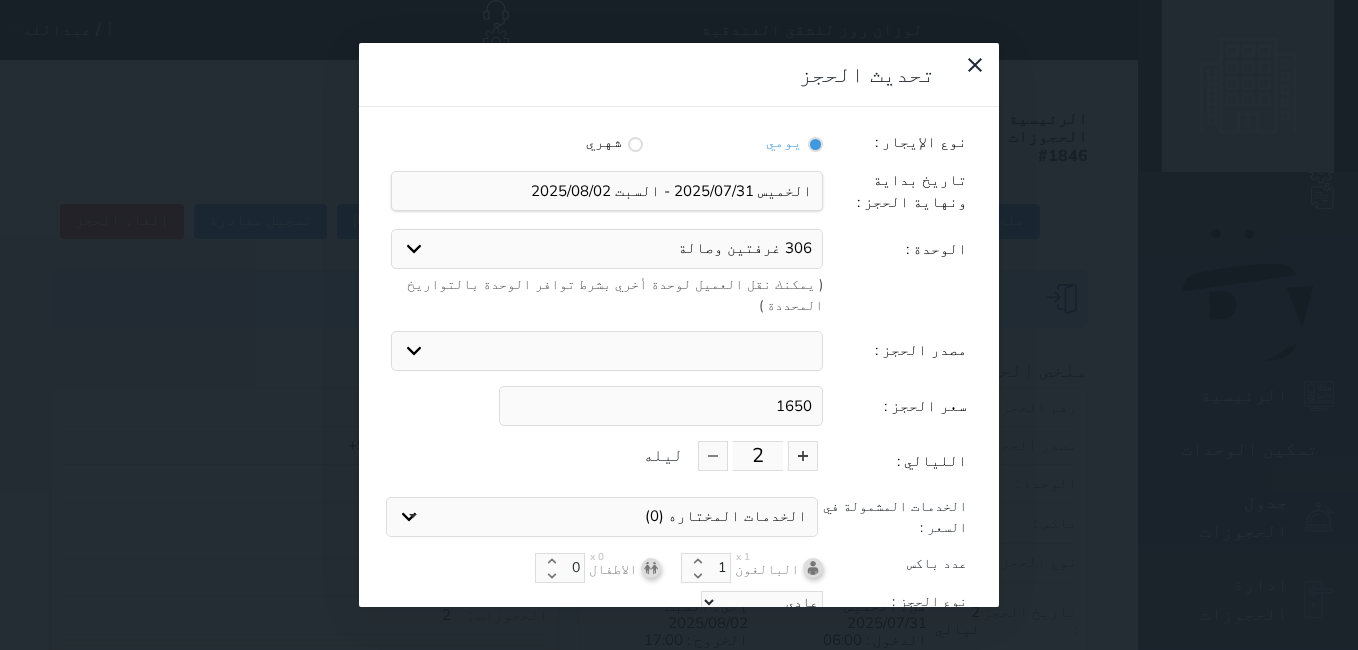 type on "1650" 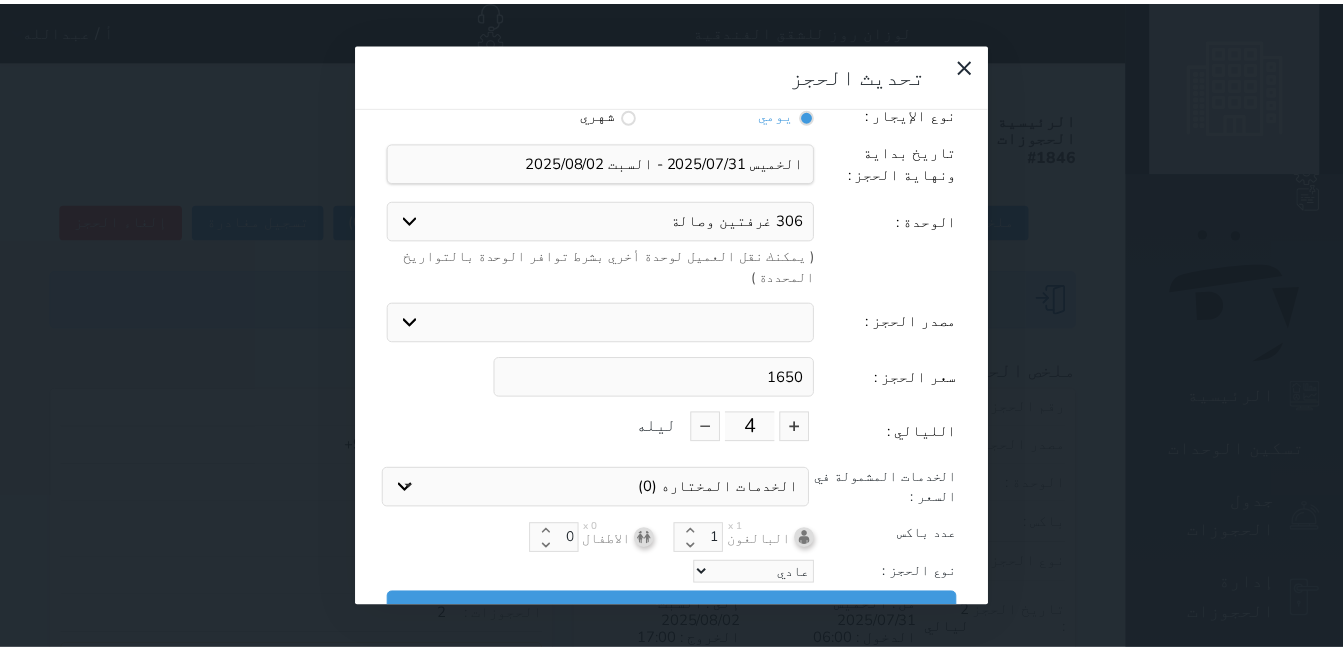 scroll, scrollTop: 45, scrollLeft: 0, axis: vertical 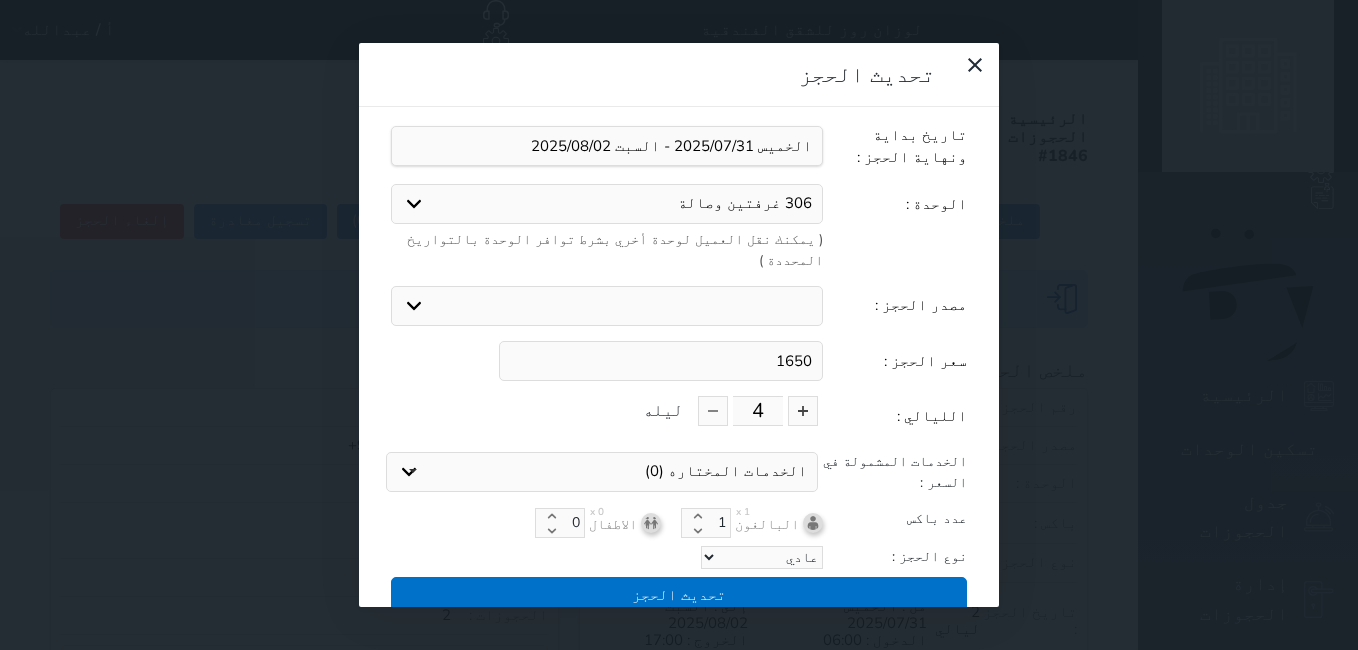 type on "4" 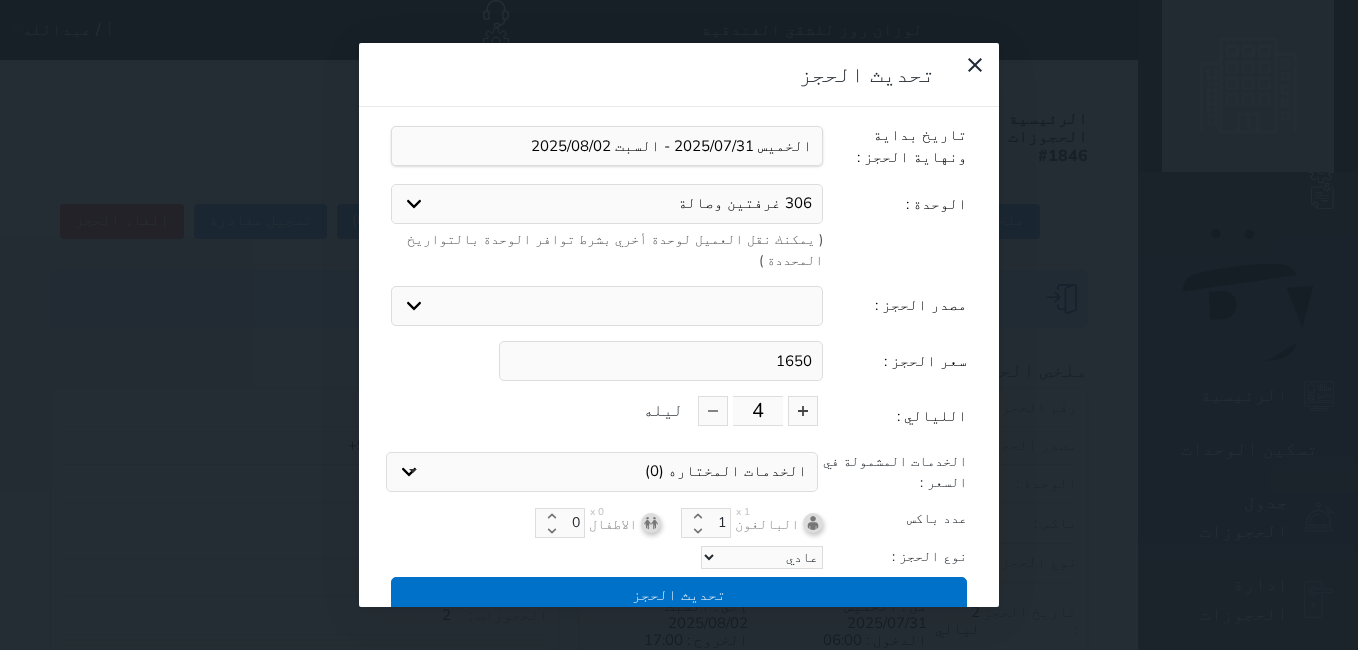 click on "نوع الإيجار :     يومي     شهري   تاريخ بداية ونهاية الحجز :     الوحدة :   306 غرفتين وصالة   203 غرفة مفردة 204 غرفة مفردة 301 غرفة وصالة 302 غرفة مفردة 305 غرفتين وصالة 307 غرفة مفردة 308 غرفة وصالة 402 غرفة مفردة 407 غرفة مفردة   ( يمكنك نقل العميل لوحدة أخري بشرط توافر الوحدة بالتواريخ المحددة )   مصدر الحجز :   استقبال الموقع الإلكتروني بوكينج المسافر اكسبيديا مواقع التواصل الإجتماعي اويو اخرى     سعر الحجز :   1650         الليالي :     4     ليله    الخدمات المشمولة في السعر :   الخدمات المختاره (0)  تحديد الكل  ×  فطار   عدد باكس           البالغون   x 1   1                             الاطفال   x 0   0" at bounding box center [679, 354] 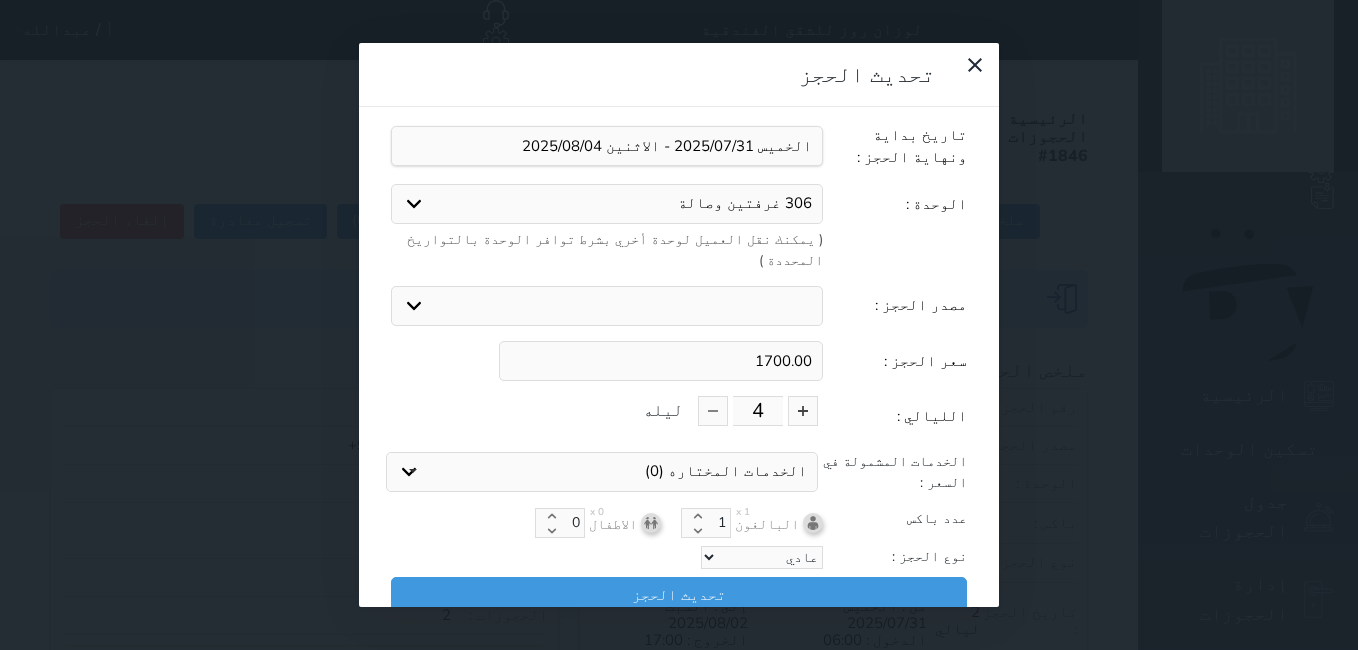 click on "1700.00" at bounding box center (661, 361) 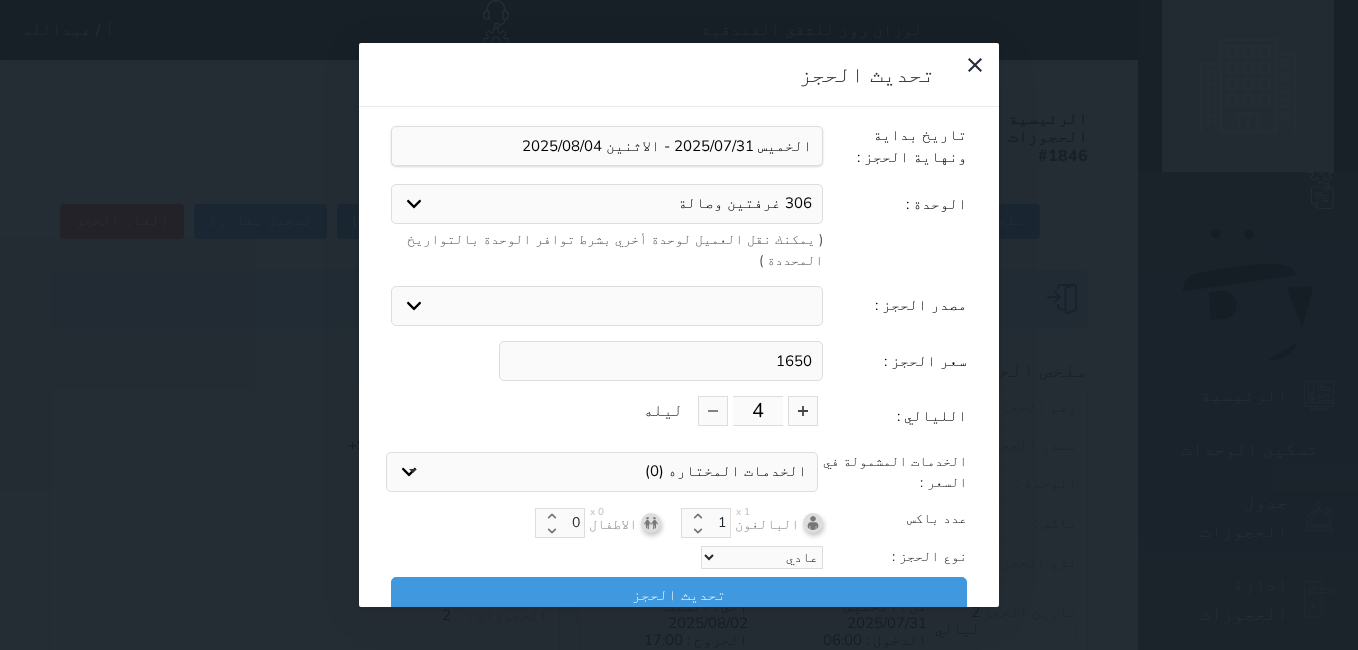 type on "1650" 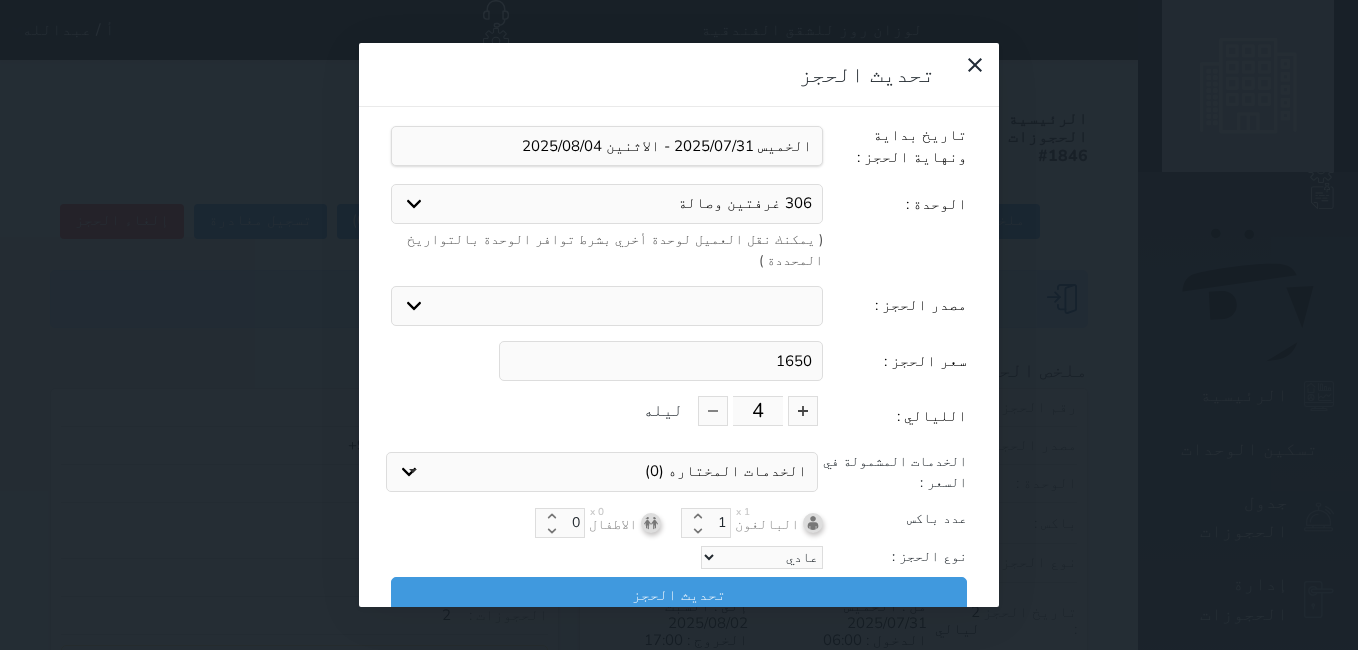 click on "الليالي :" at bounding box center (895, 416) 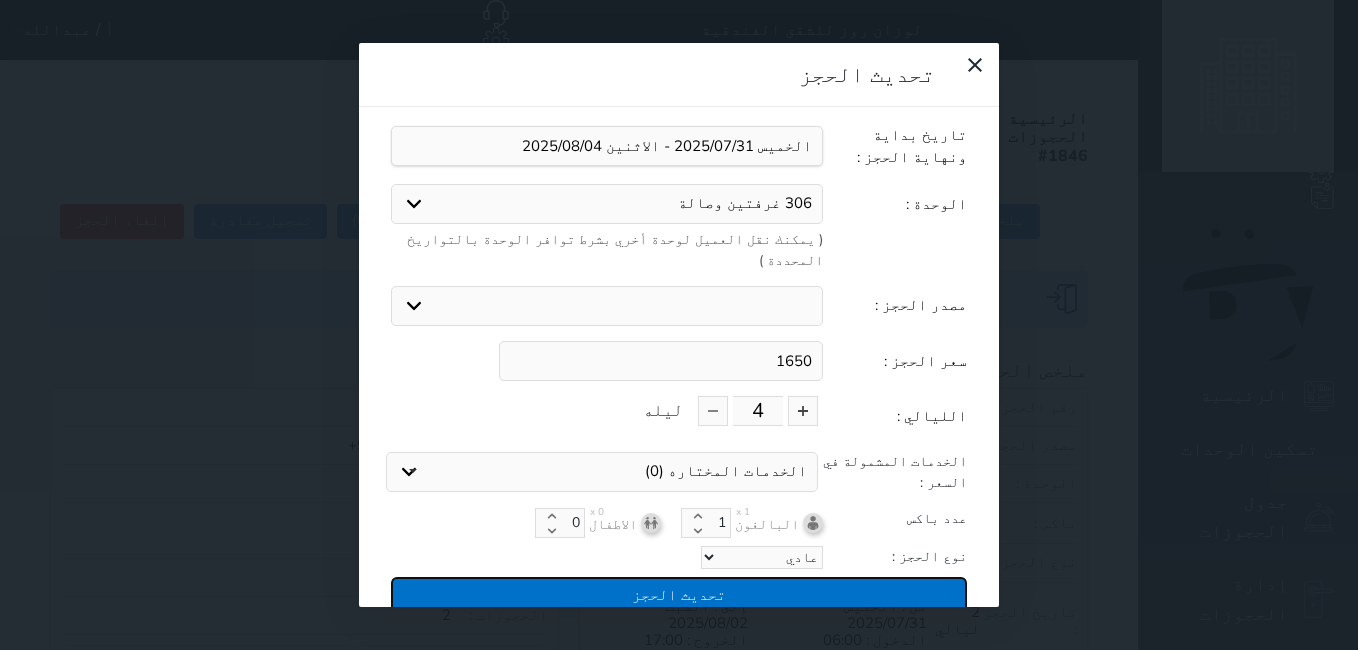 click on "تحديث الحجز" at bounding box center [679, 594] 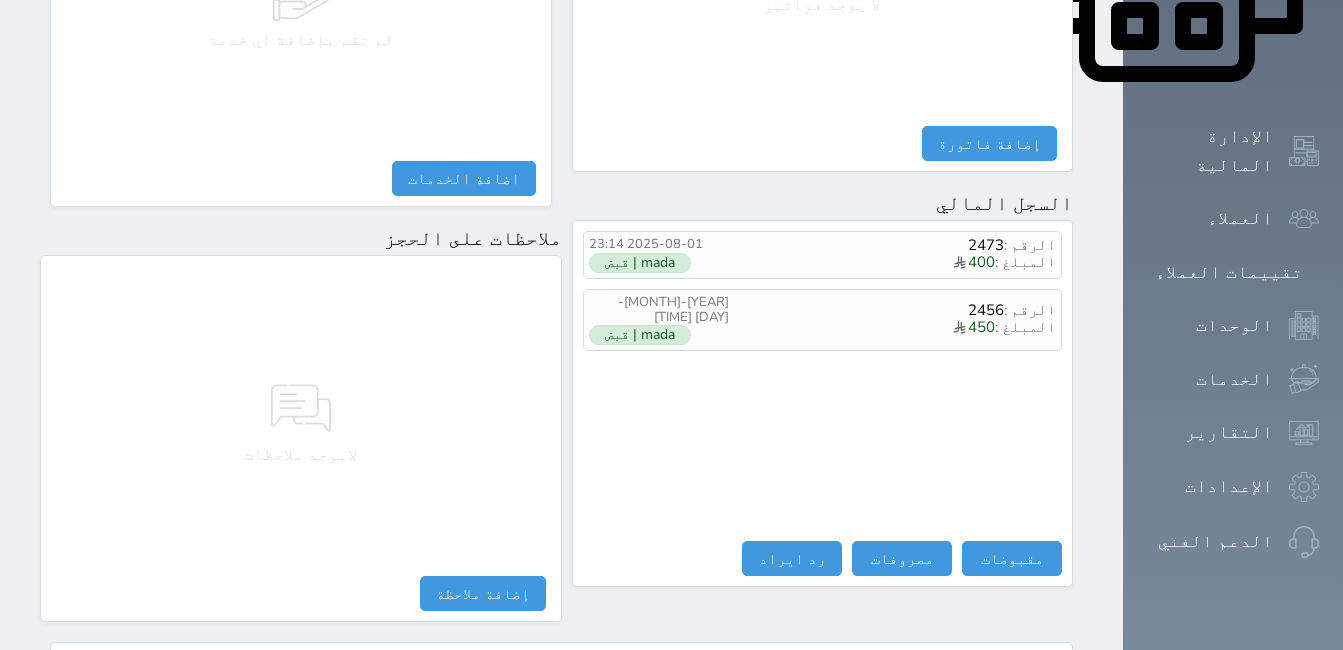 scroll, scrollTop: 1076, scrollLeft: 0, axis: vertical 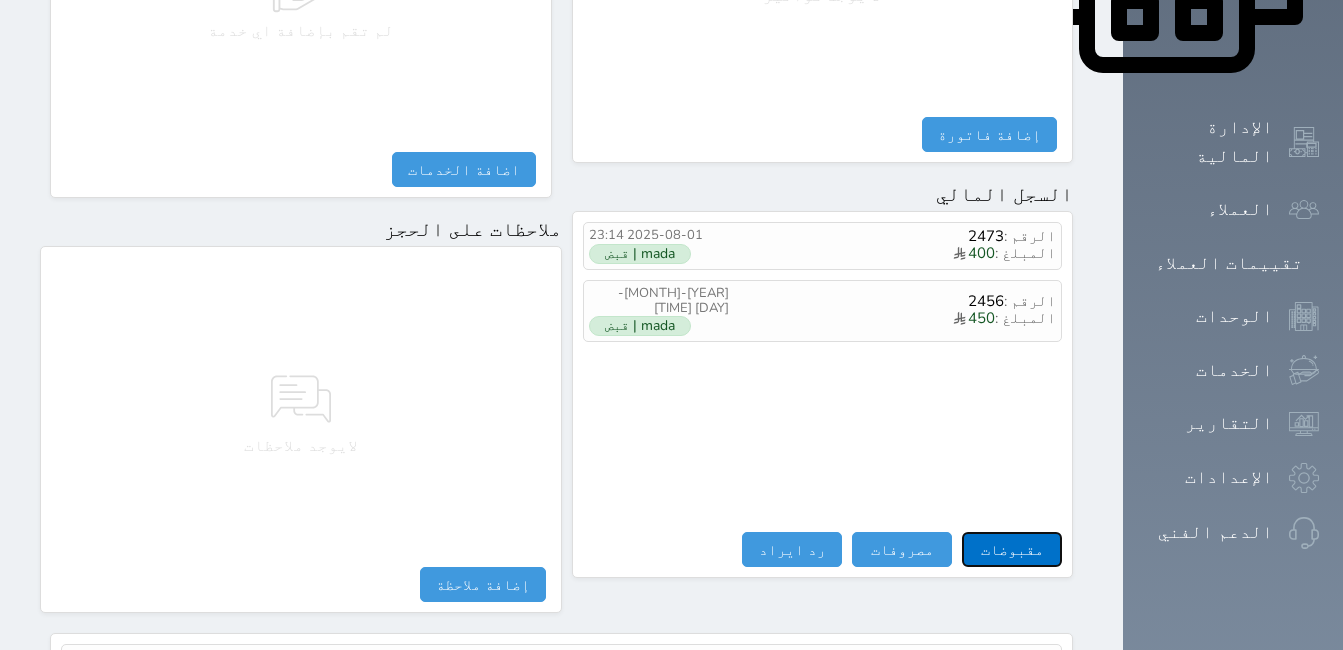 click on "مقبوضات" at bounding box center [1012, 549] 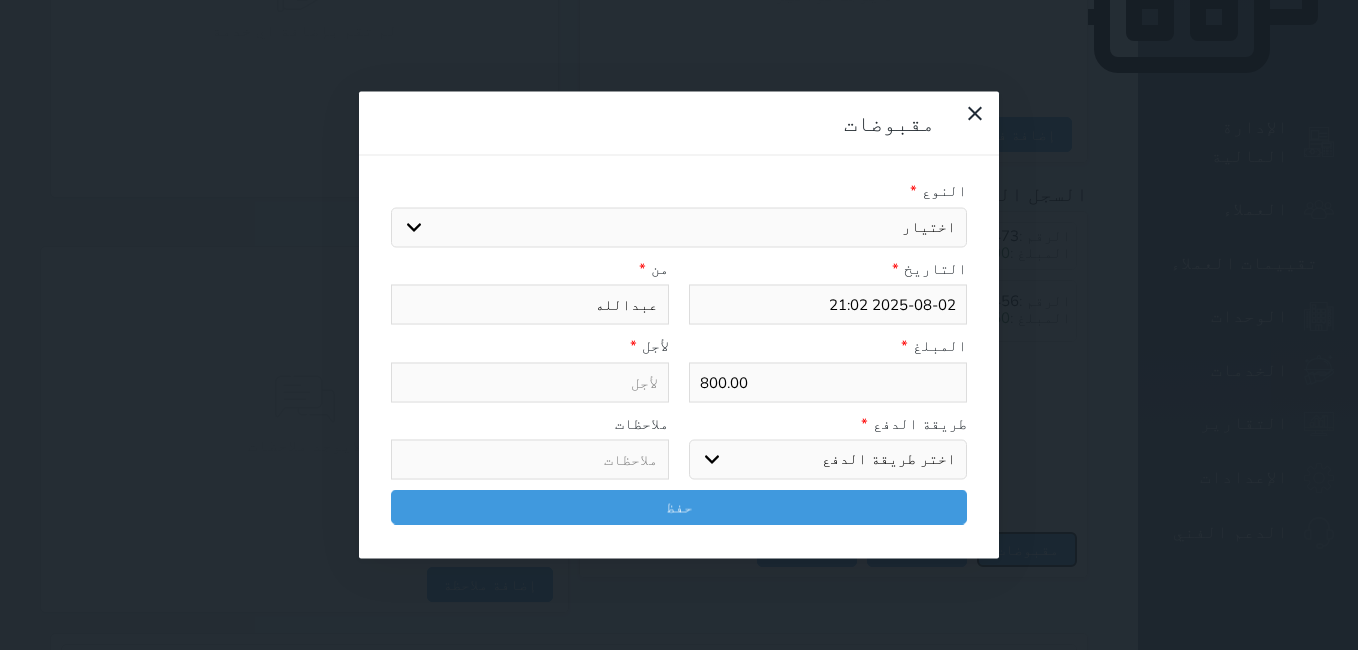 select 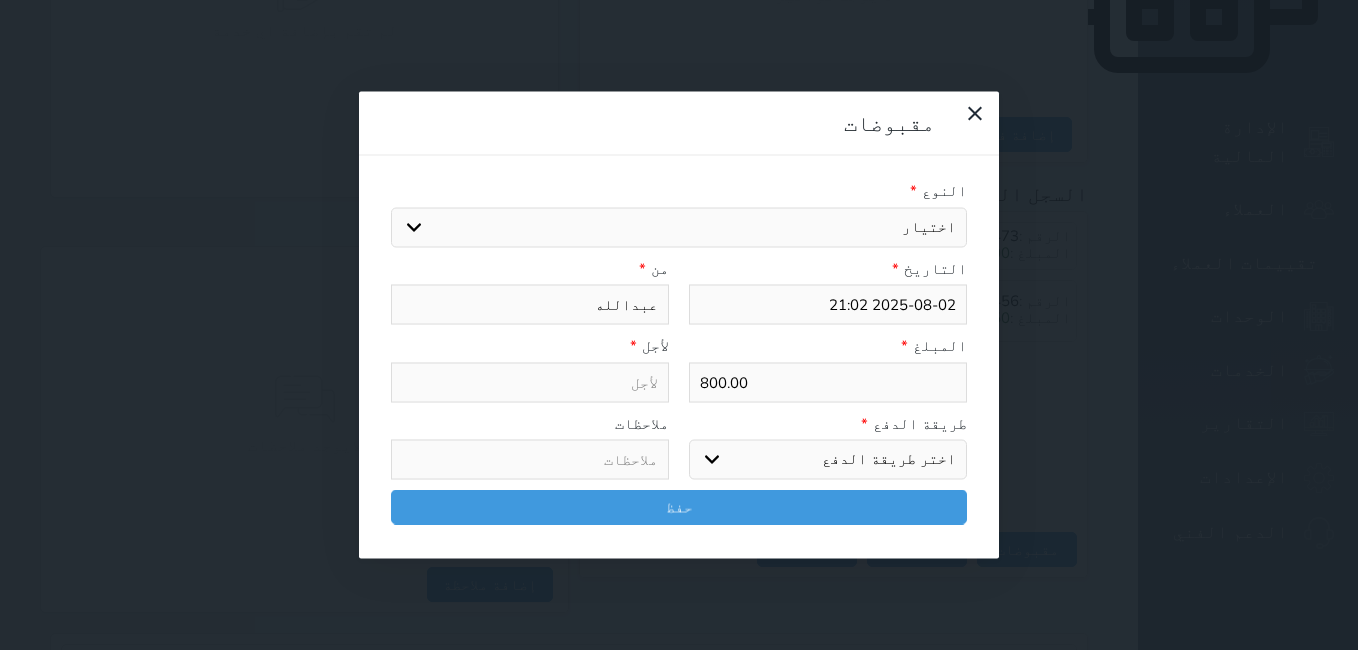 drag, startPoint x: 426, startPoint y: 150, endPoint x: 491, endPoint y: 147, distance: 65.06919 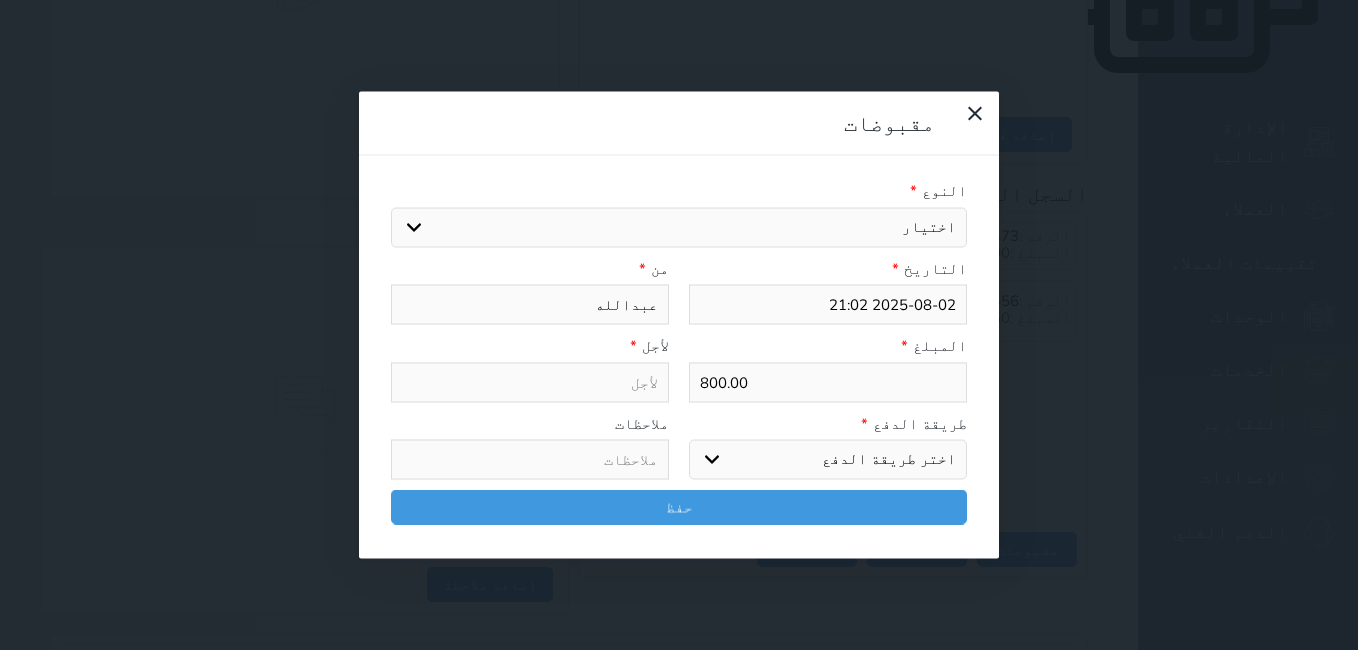 click on "اختيار   مقبوضات عامة قيمة إيجار فواتير تامين عربون لا ينطبق آخر مغسلة واي فاي - الإنترنت مواقف السيارات طعام الأغذية والمشروبات مشروبات المشروبات الباردة المشروبات الساخنة الإفطار غداء عشاء مخبز و كعك حمام سباحة الصالة الرياضية سبا و خدمات الجمال اختيار وإسقاط (خدمات النقل) ميني بار كابل - تلفزيون سرير إضافي تصفيف الشعر التسوق خدمات الجولات السياحية المنظمة خدمات الدليل السياحي" at bounding box center [679, 227] 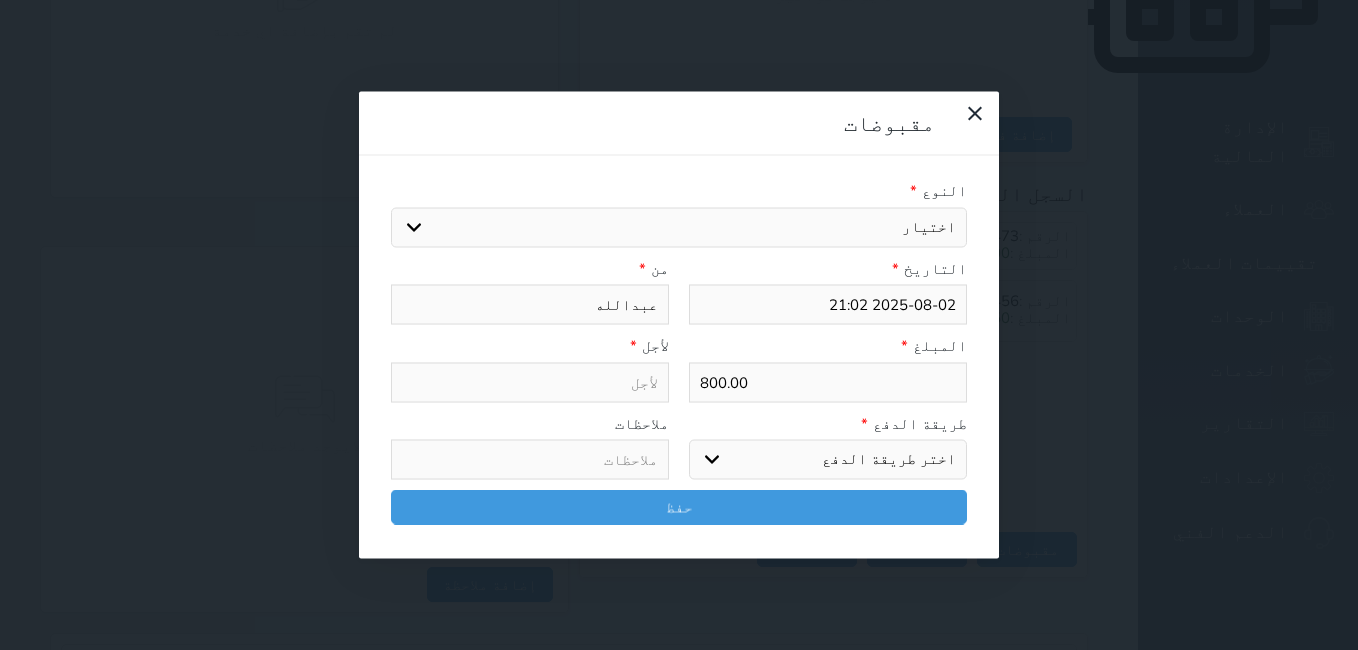 select on "143860" 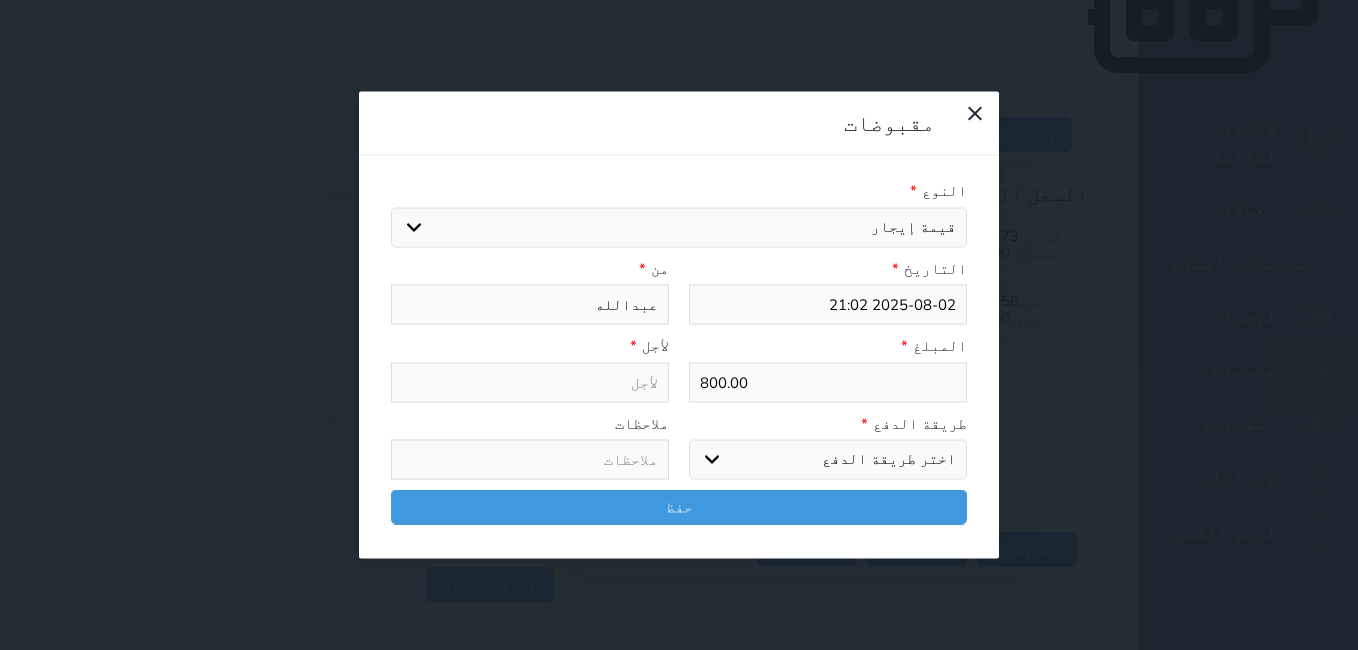click on "اختيار   مقبوضات عامة قيمة إيجار فواتير تامين عربون لا ينطبق آخر مغسلة واي فاي - الإنترنت مواقف السيارات طعام الأغذية والمشروبات مشروبات المشروبات الباردة المشروبات الساخنة الإفطار غداء عشاء مخبز و كعك حمام سباحة الصالة الرياضية سبا و خدمات الجمال اختيار وإسقاط (خدمات النقل) ميني بار كابل - تلفزيون سرير إضافي تصفيف الشعر التسوق خدمات الجولات السياحية المنظمة خدمات الدليل السياحي" at bounding box center [679, 227] 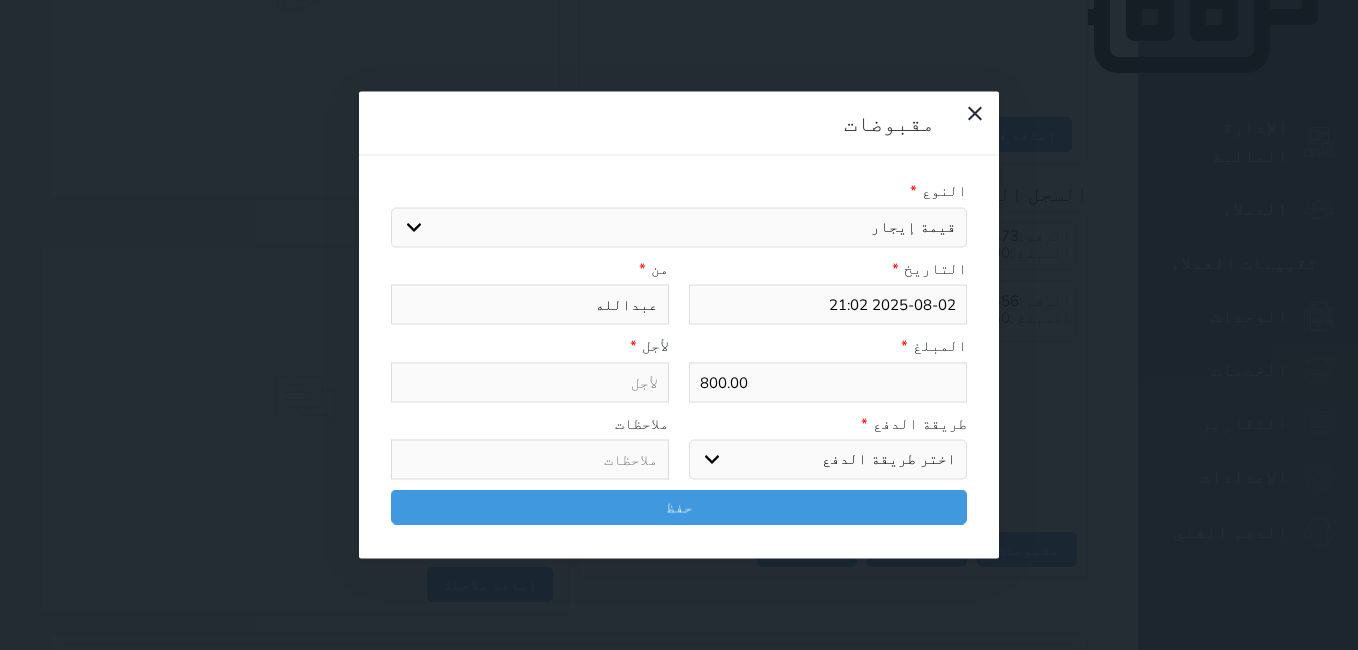 type on "قيمة إيجار - الوحدة - 306" 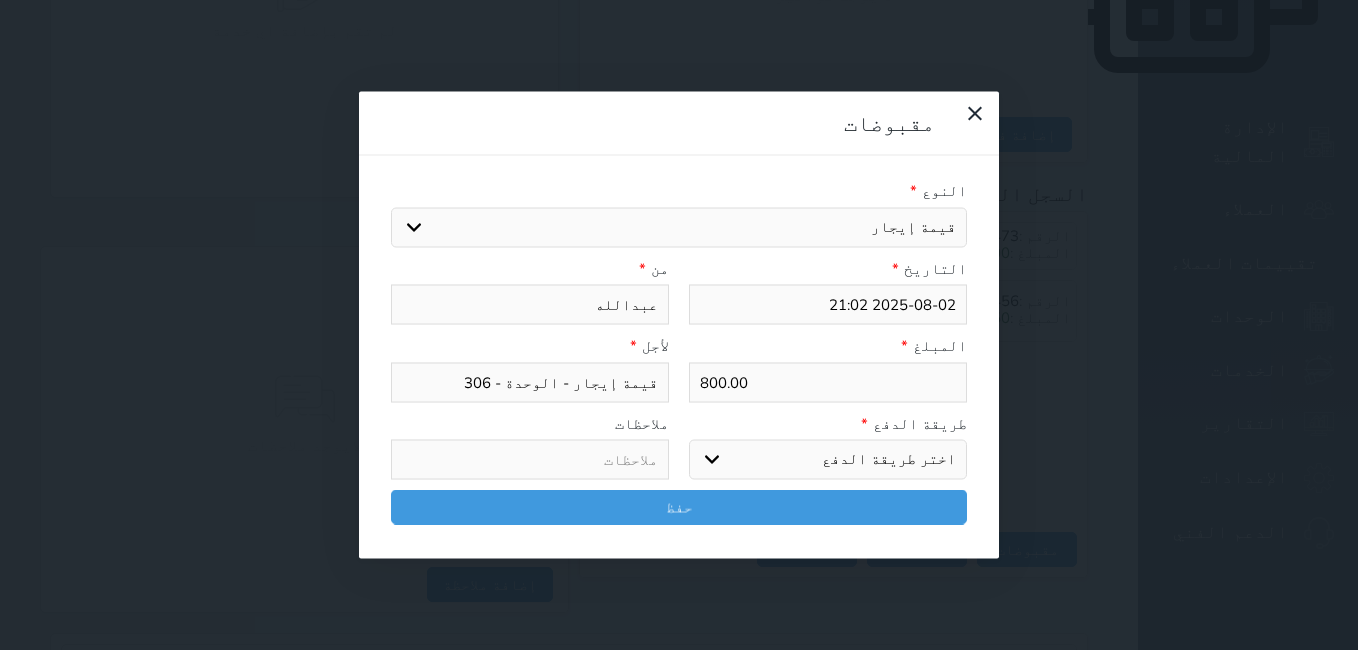 click on "اختر طريقة الدفع   دفع نقدى   تحويل بنكى   مدى   بطاقة ائتمان   آجل" at bounding box center (828, 460) 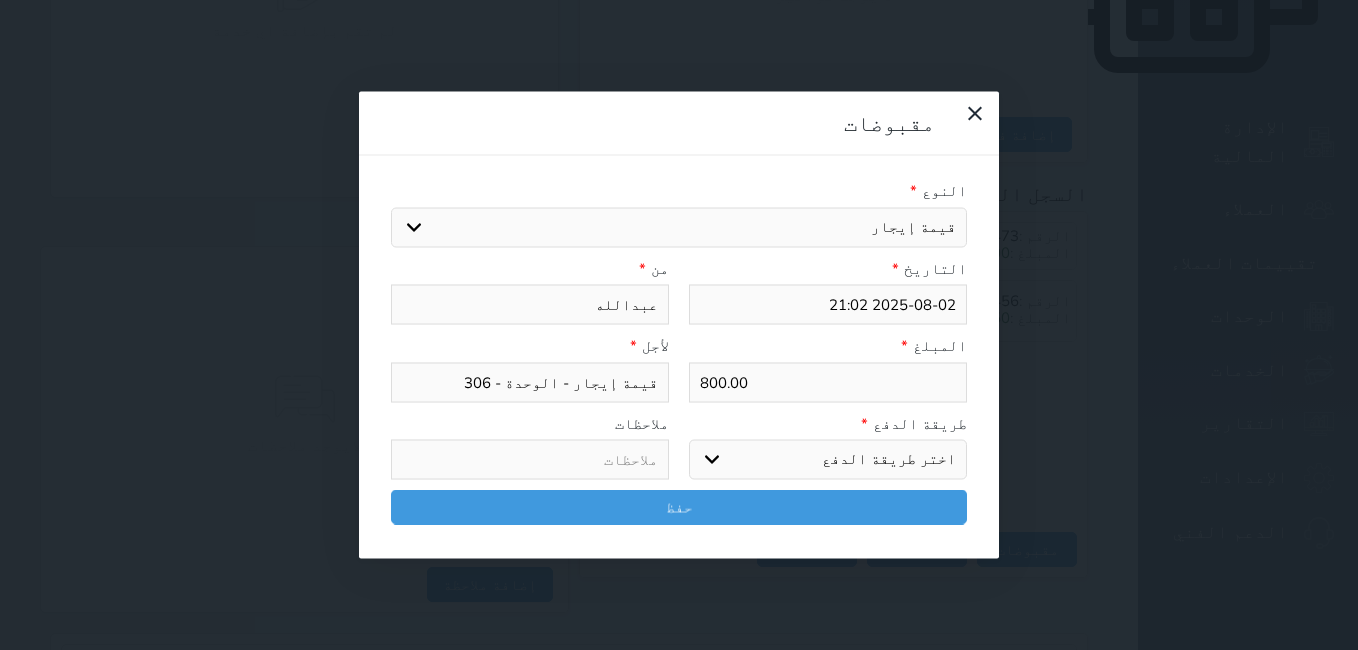 select on "mada" 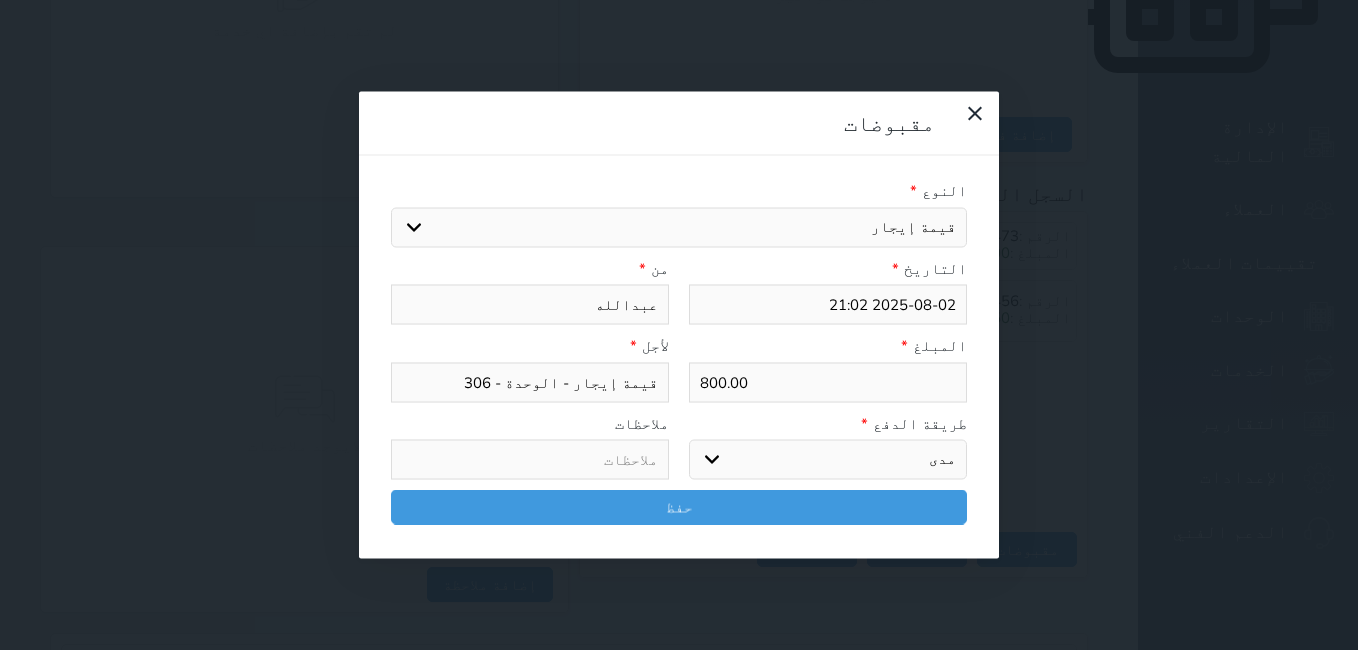 click on "اختر طريقة الدفع   دفع نقدى   تحويل بنكى   مدى   بطاقة ائتمان   آجل" at bounding box center [828, 460] 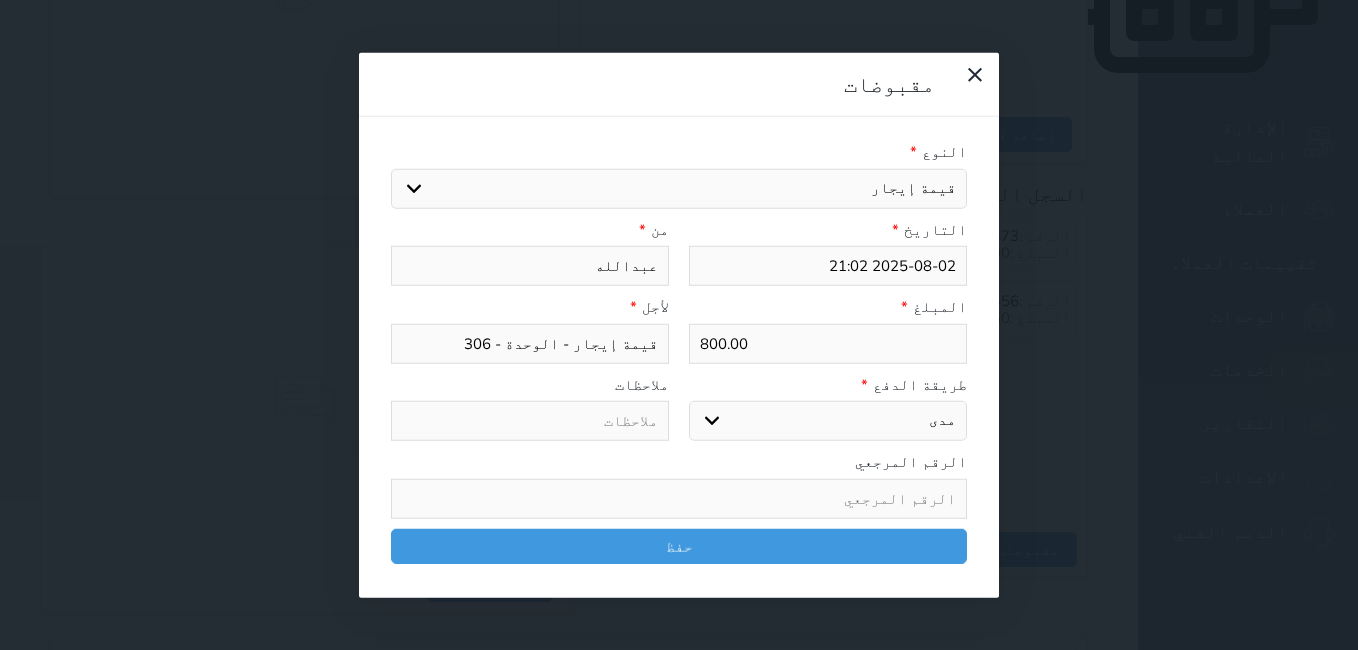 click at bounding box center [679, 498] 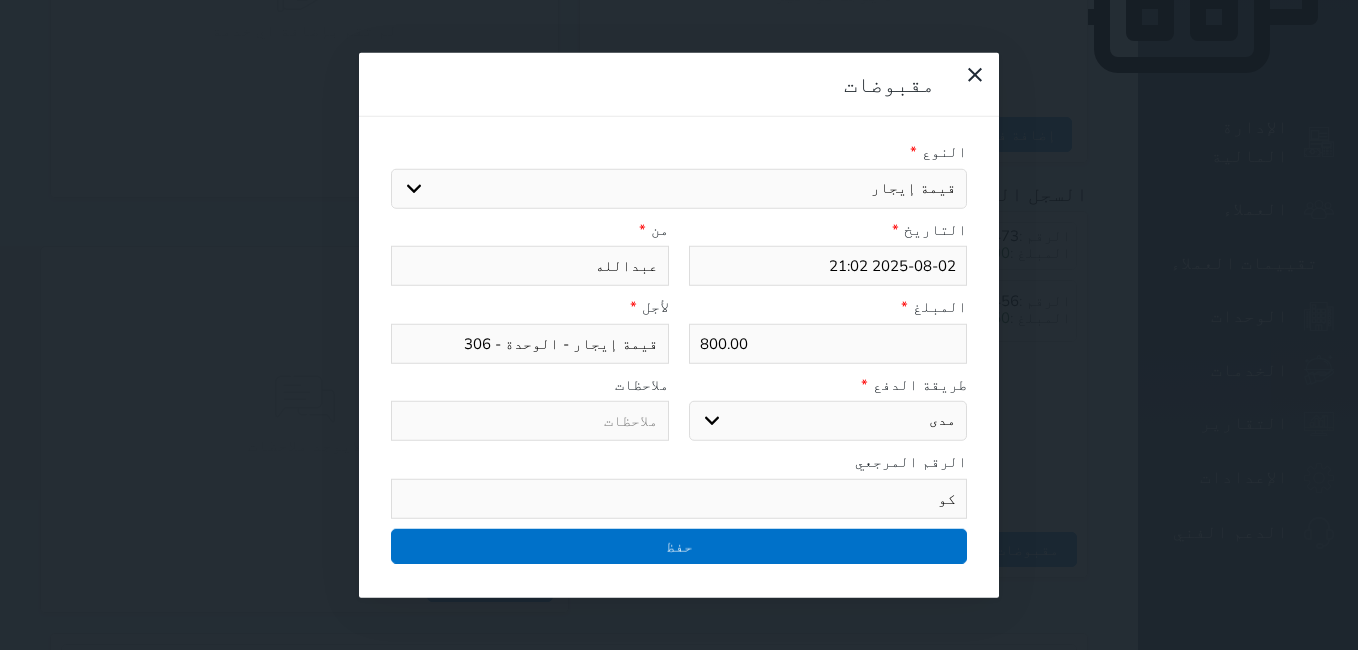 type on "كو" 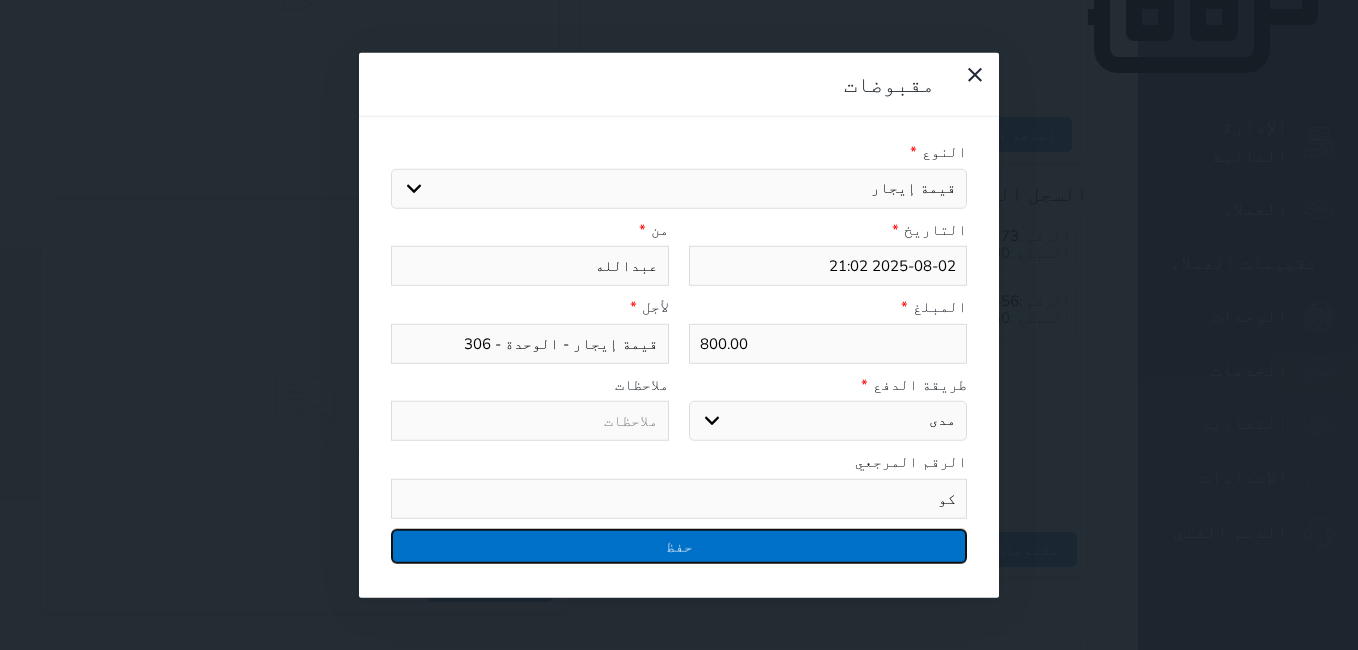 click on "حفظ" at bounding box center (679, 545) 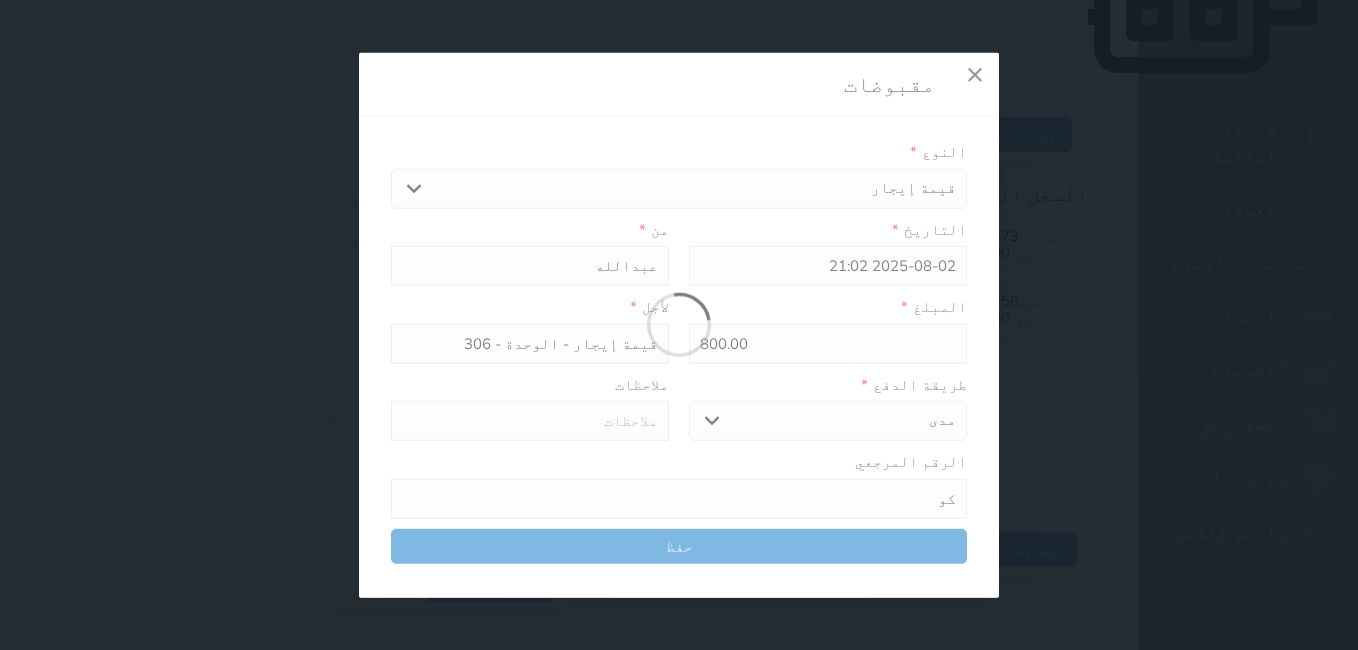 select 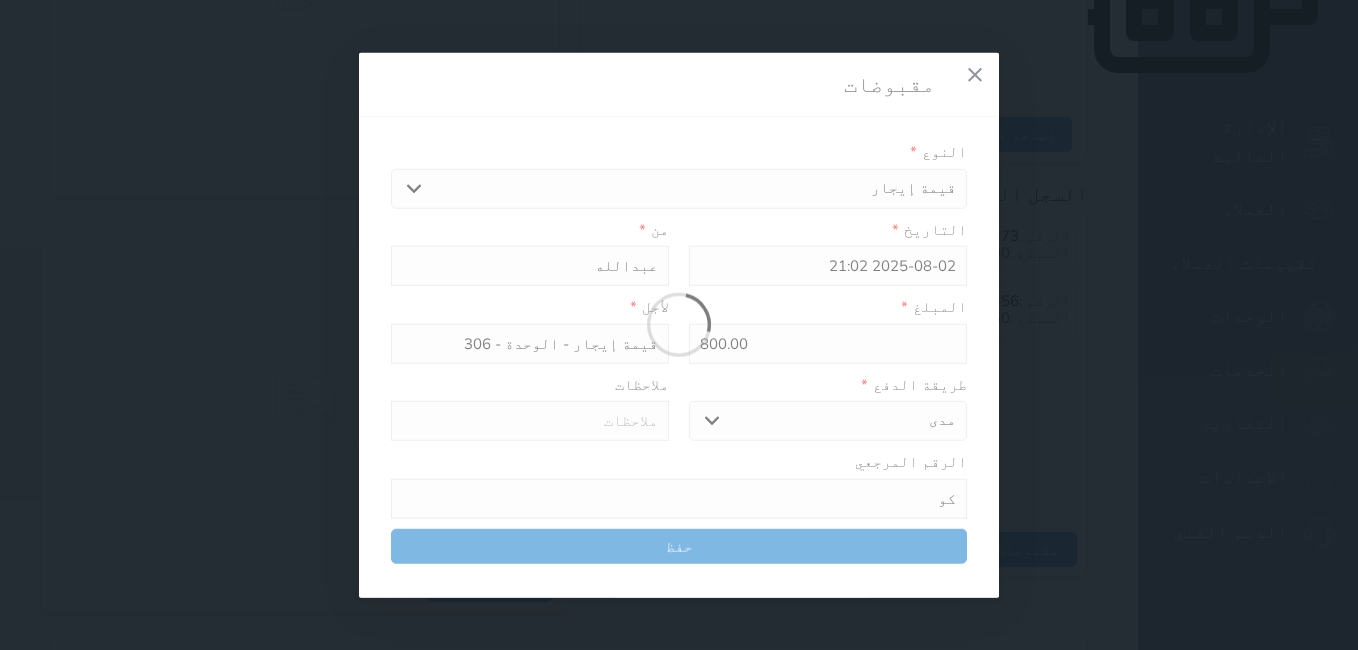 type 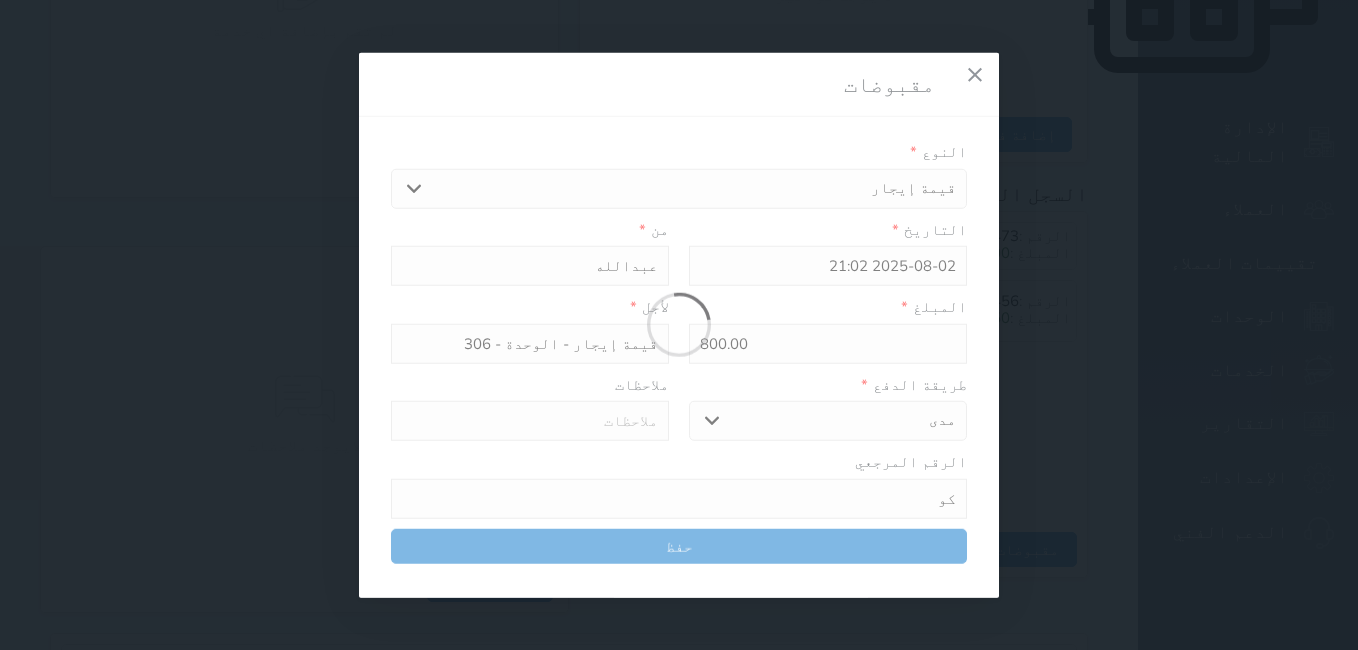 type on "0" 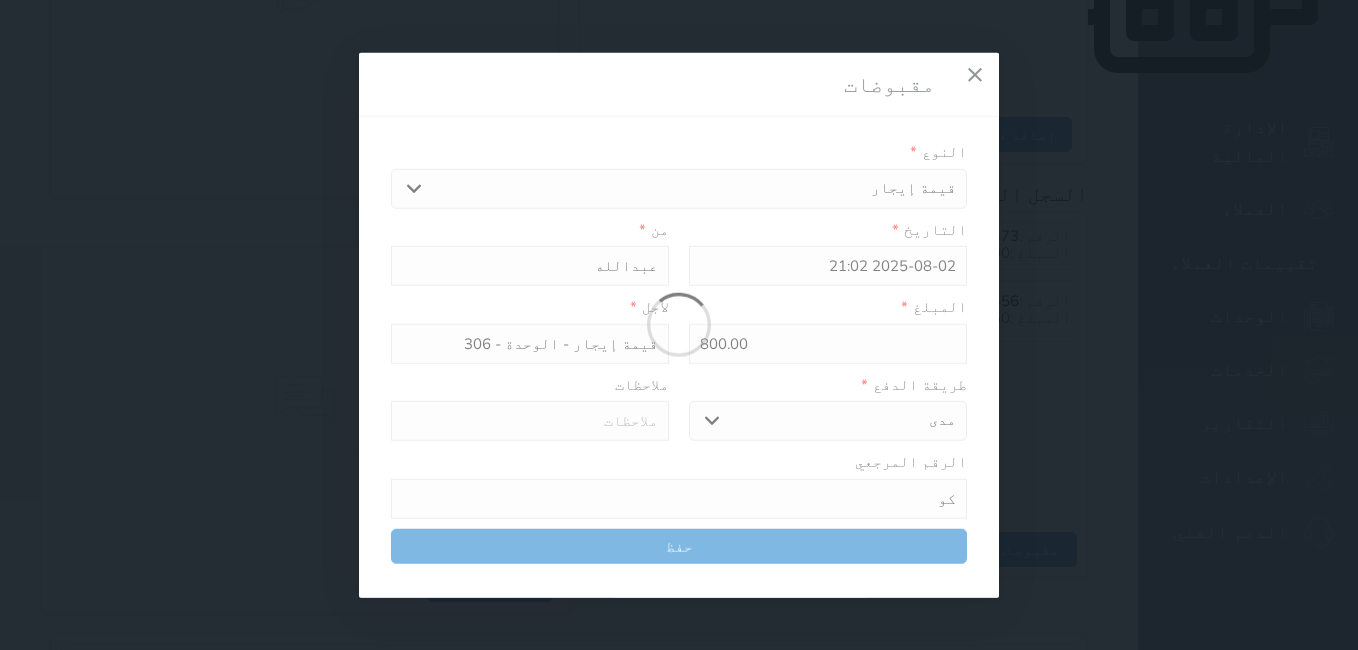 select 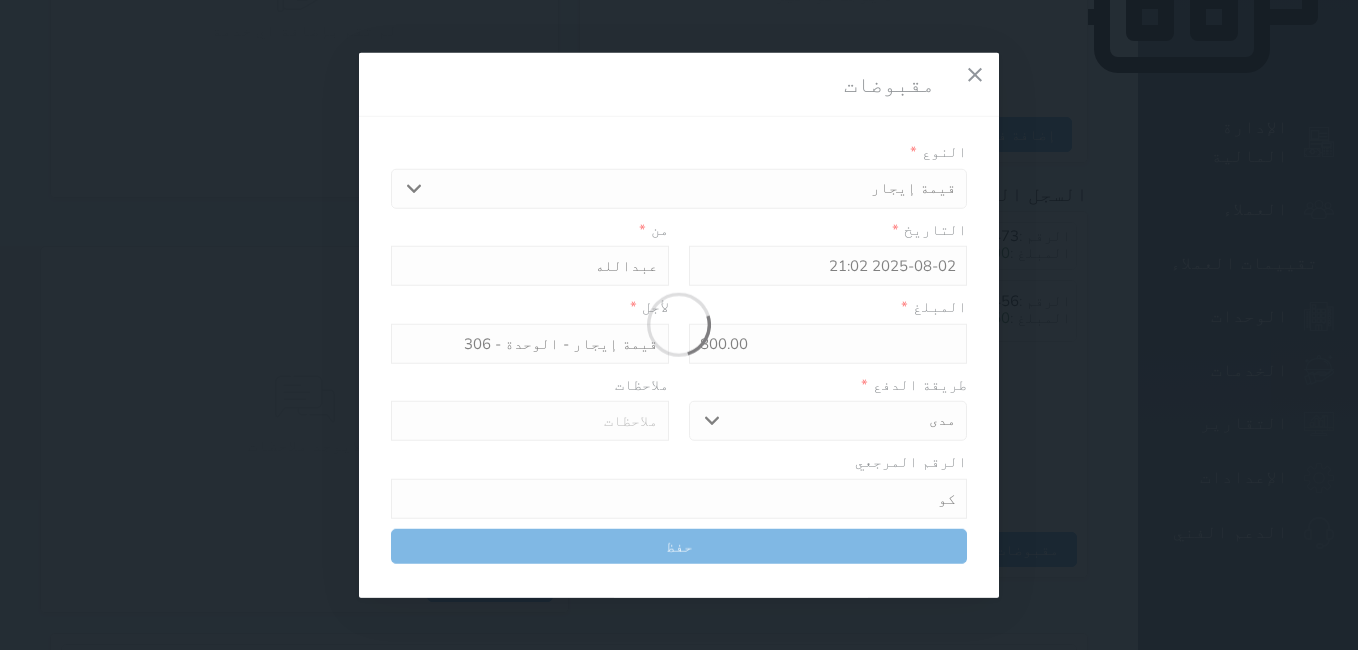 type on "0" 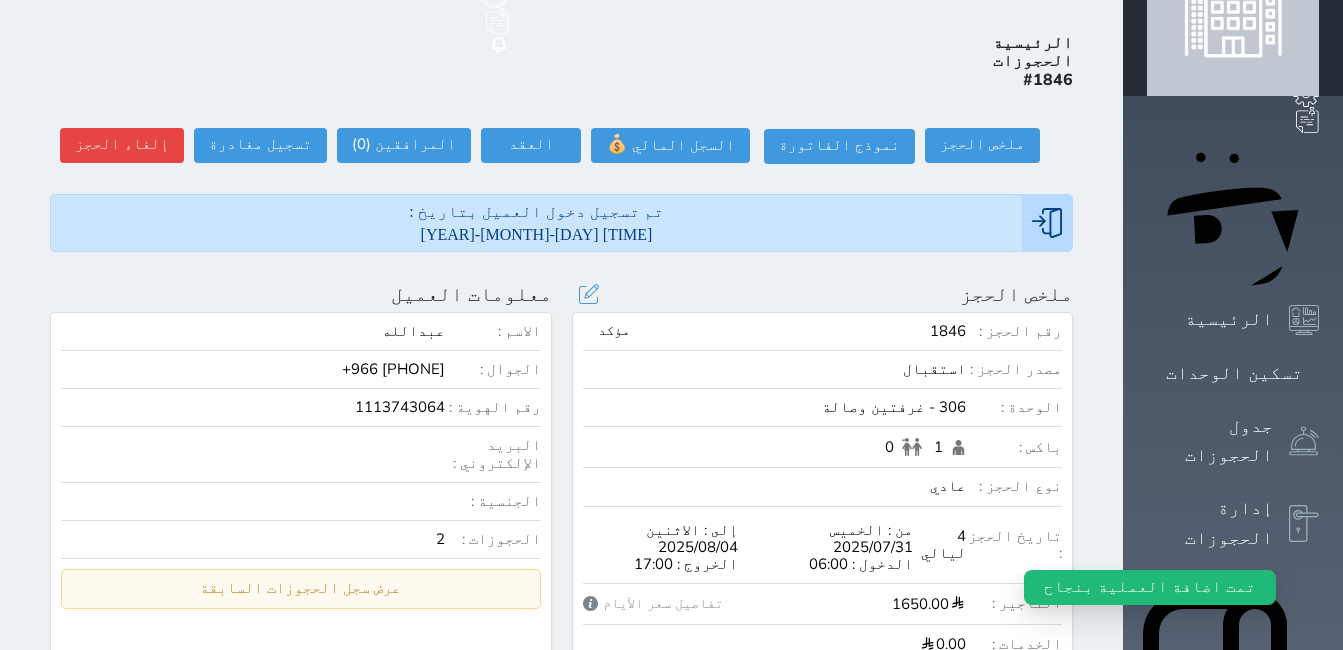 scroll, scrollTop: 0, scrollLeft: 0, axis: both 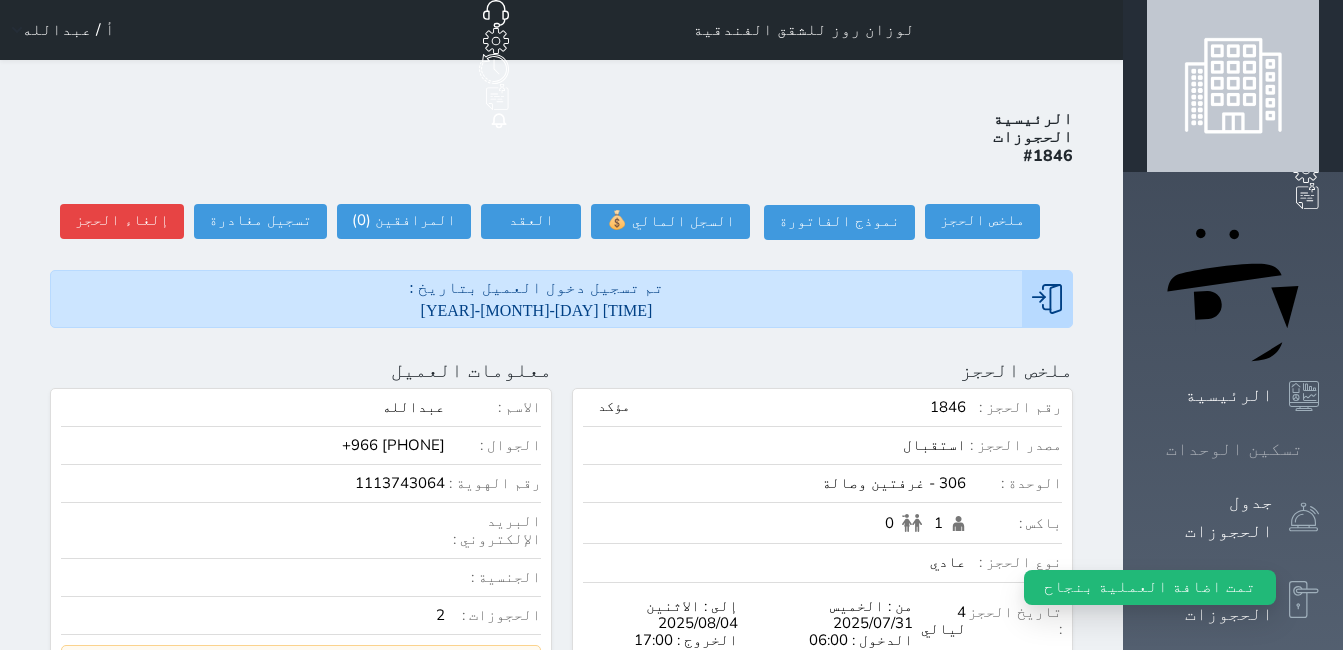 click 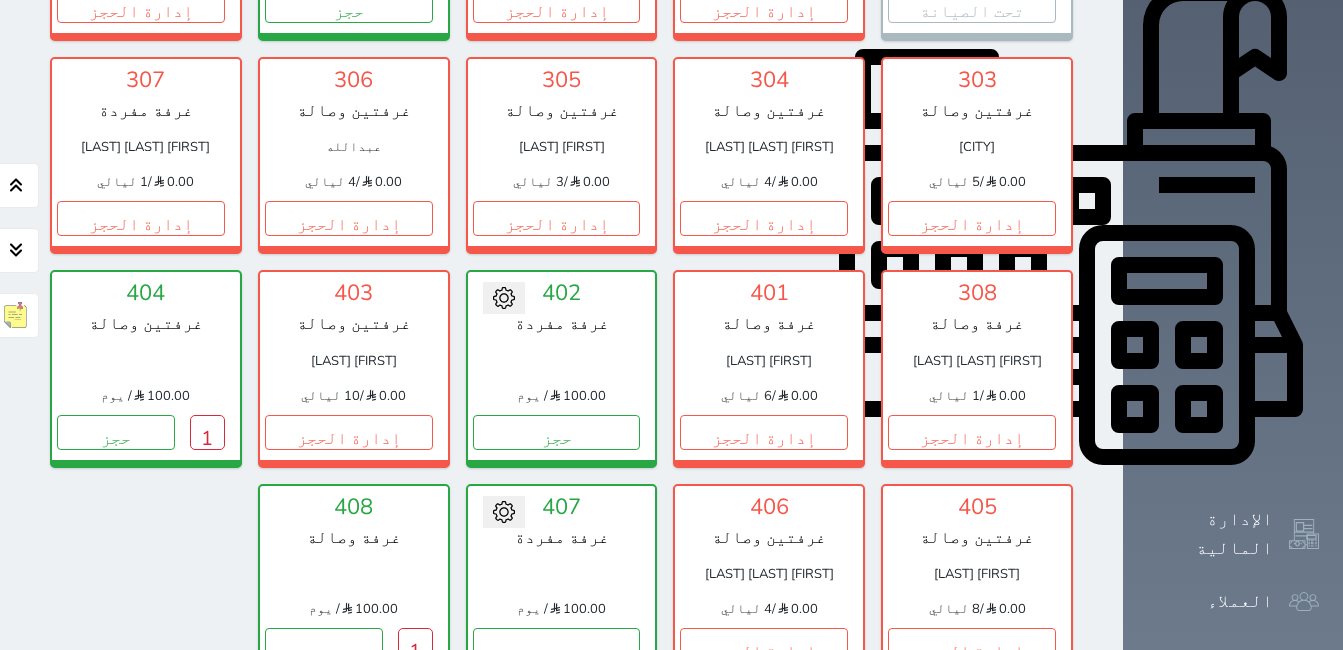 scroll, scrollTop: 700, scrollLeft: 0, axis: vertical 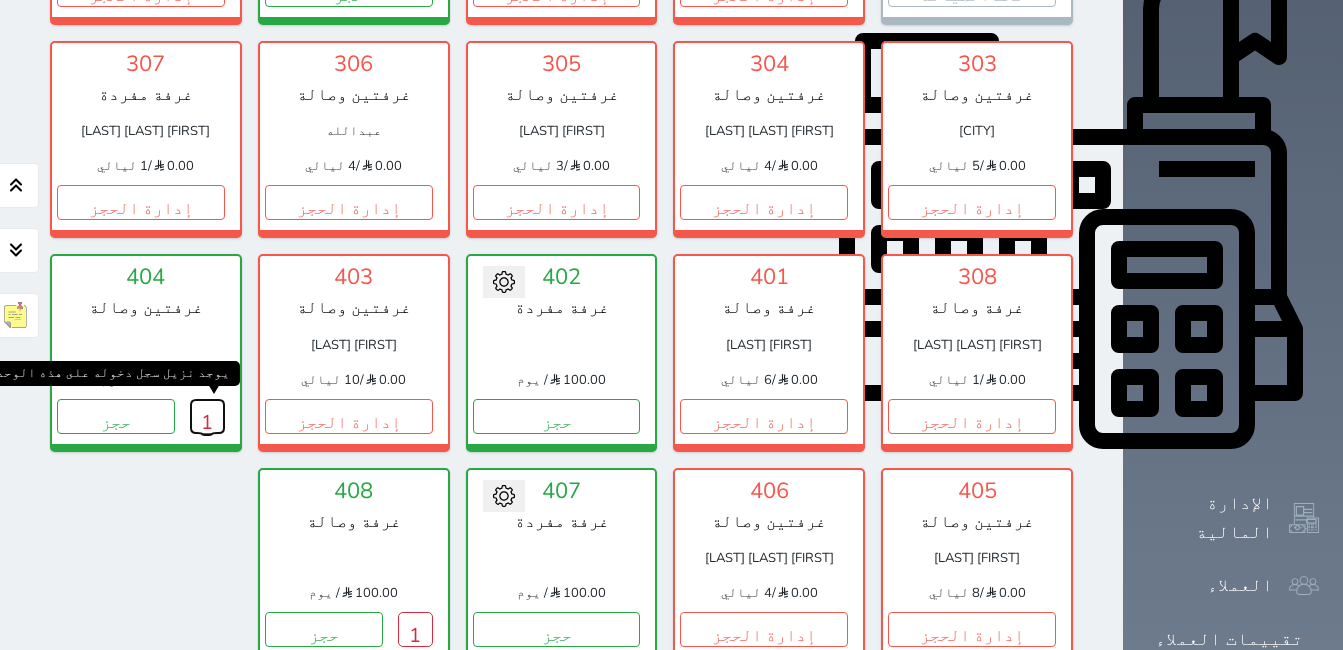 click on "1" at bounding box center (207, 416) 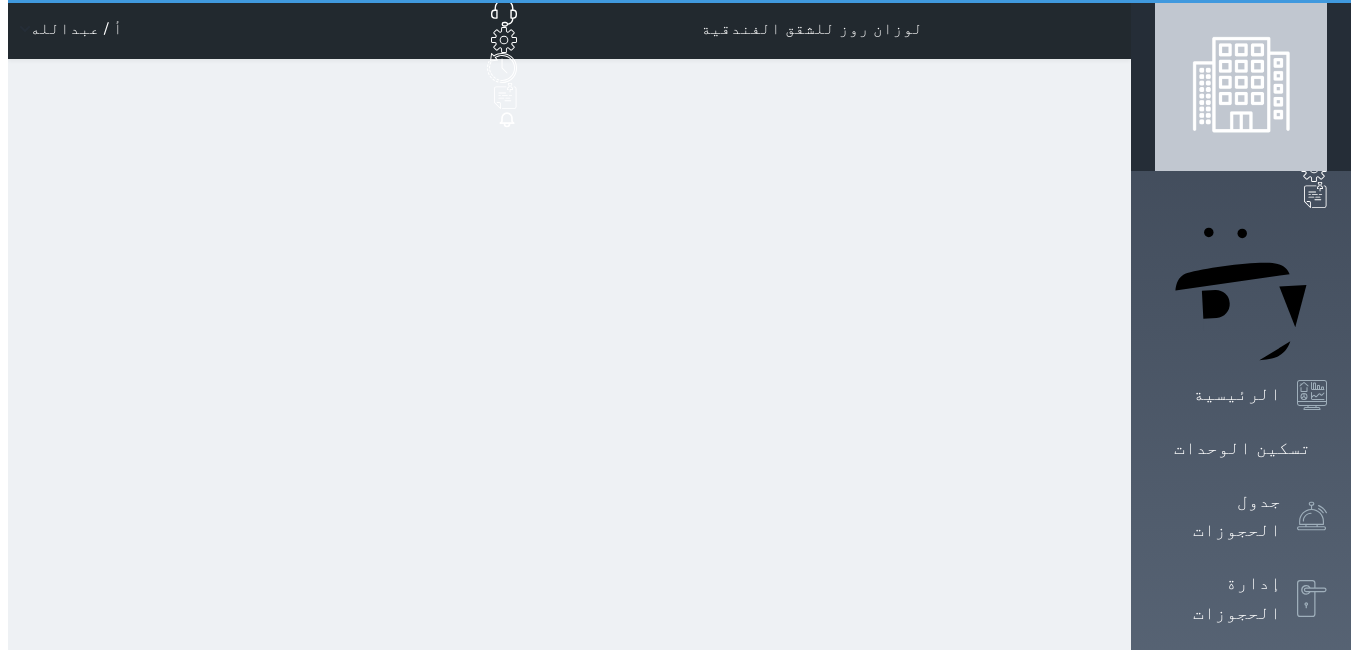 scroll, scrollTop: 0, scrollLeft: 0, axis: both 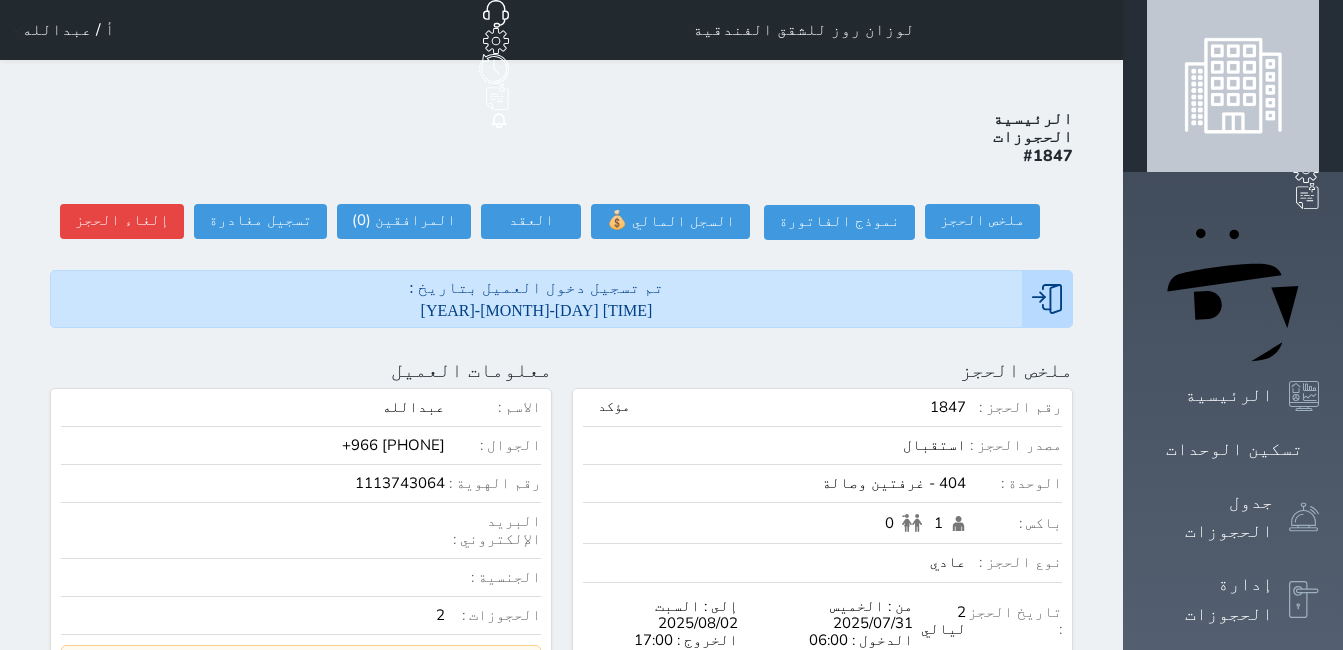select 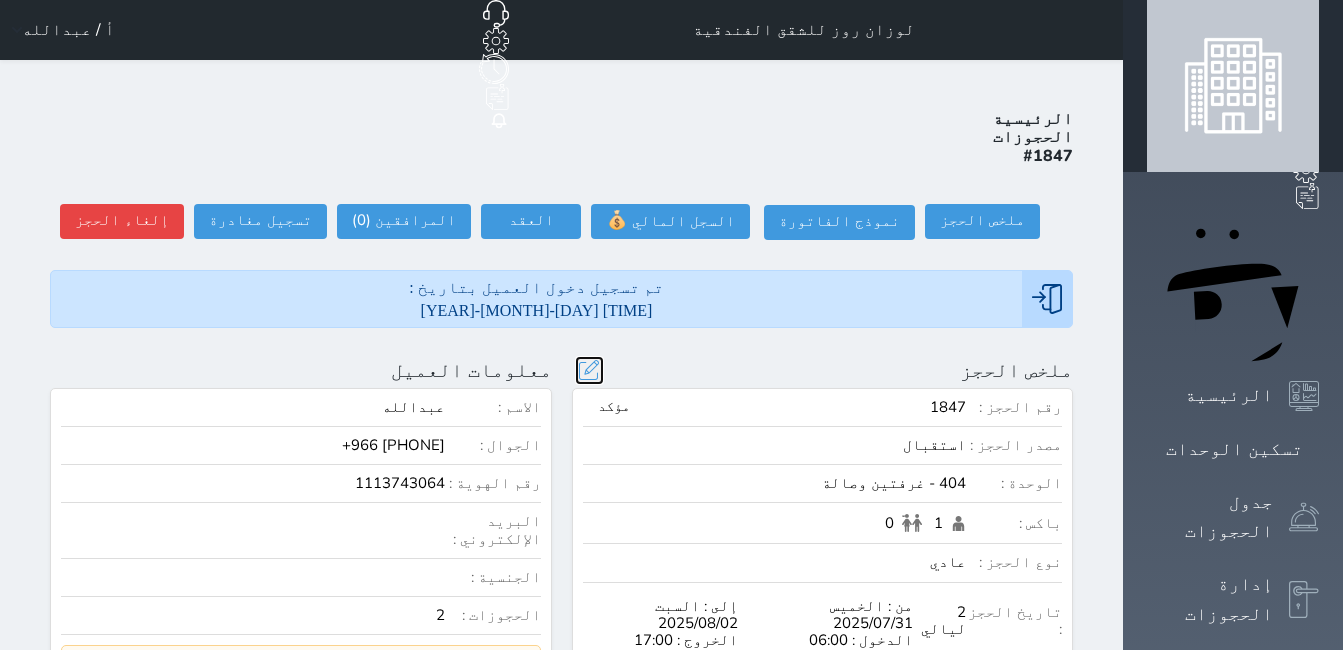 click at bounding box center [589, 370] 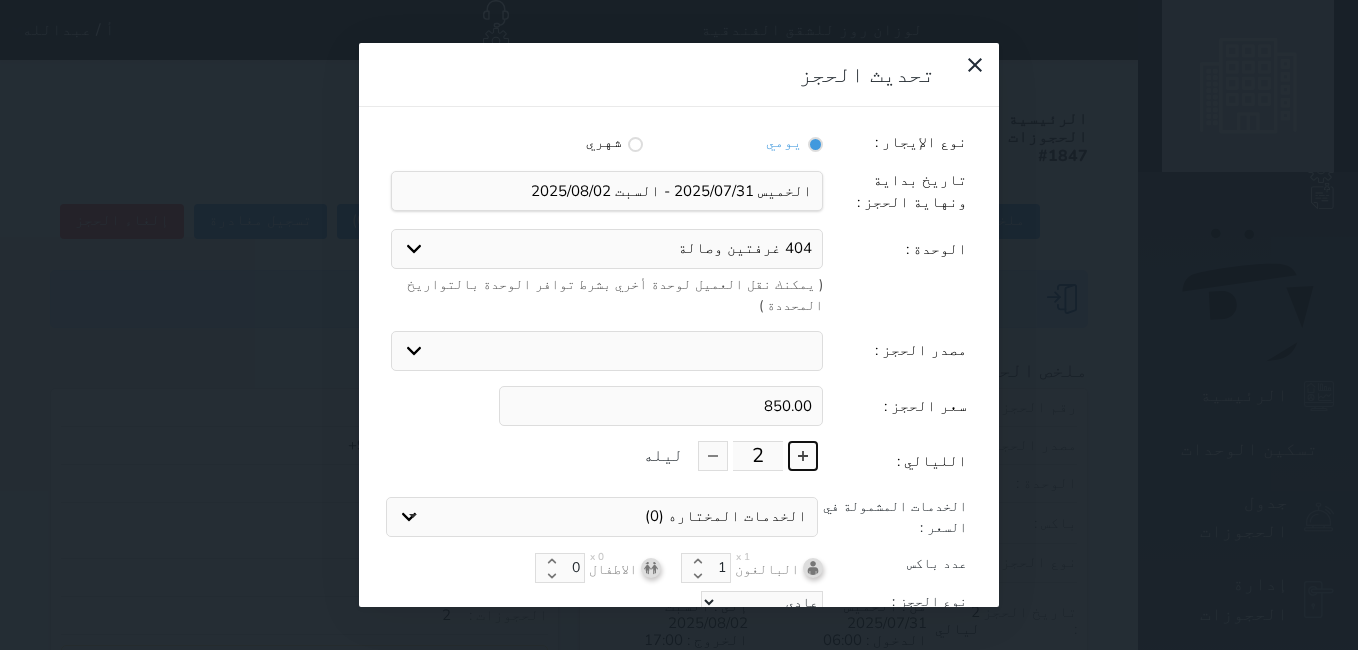 click at bounding box center [803, 456] 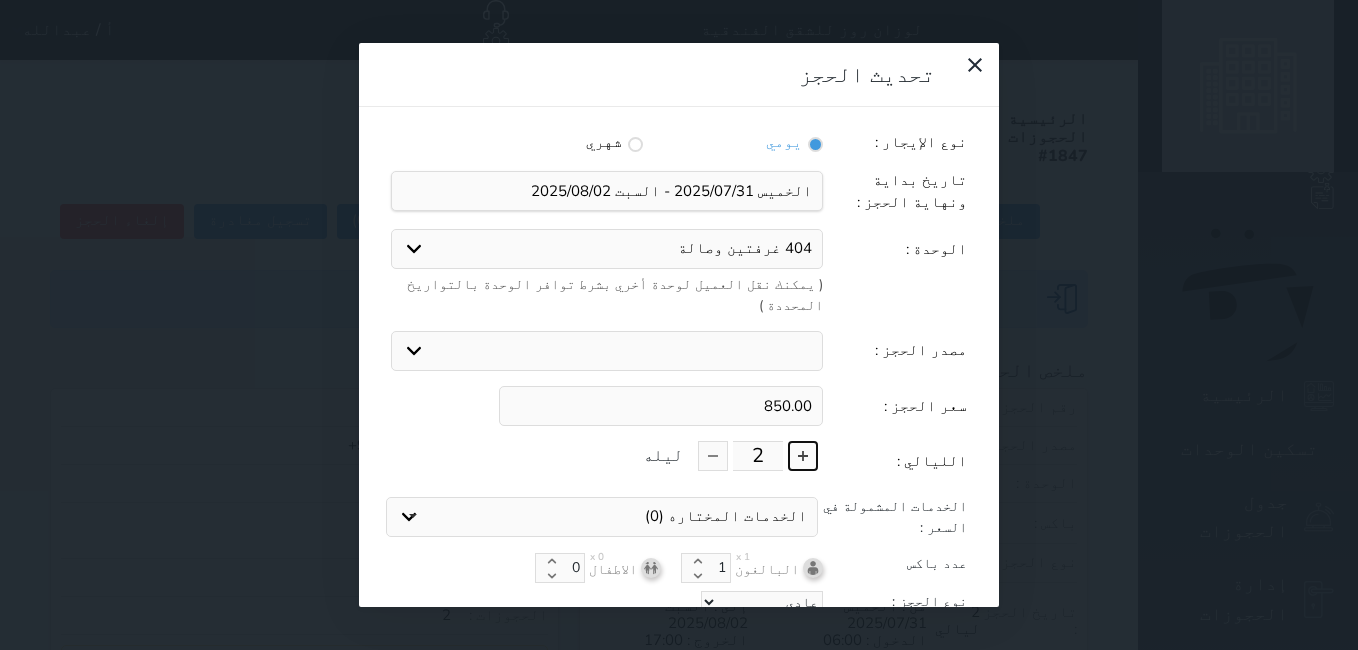 type on "3" 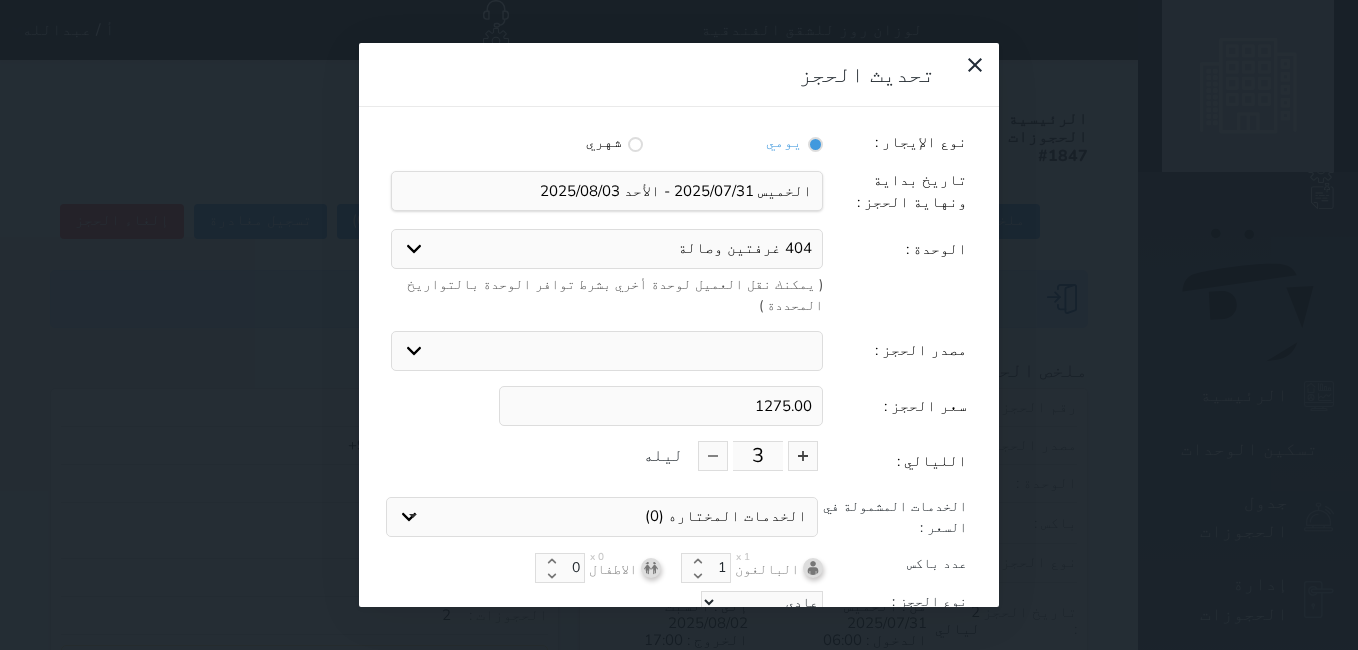 click on "1275.00" at bounding box center [661, 406] 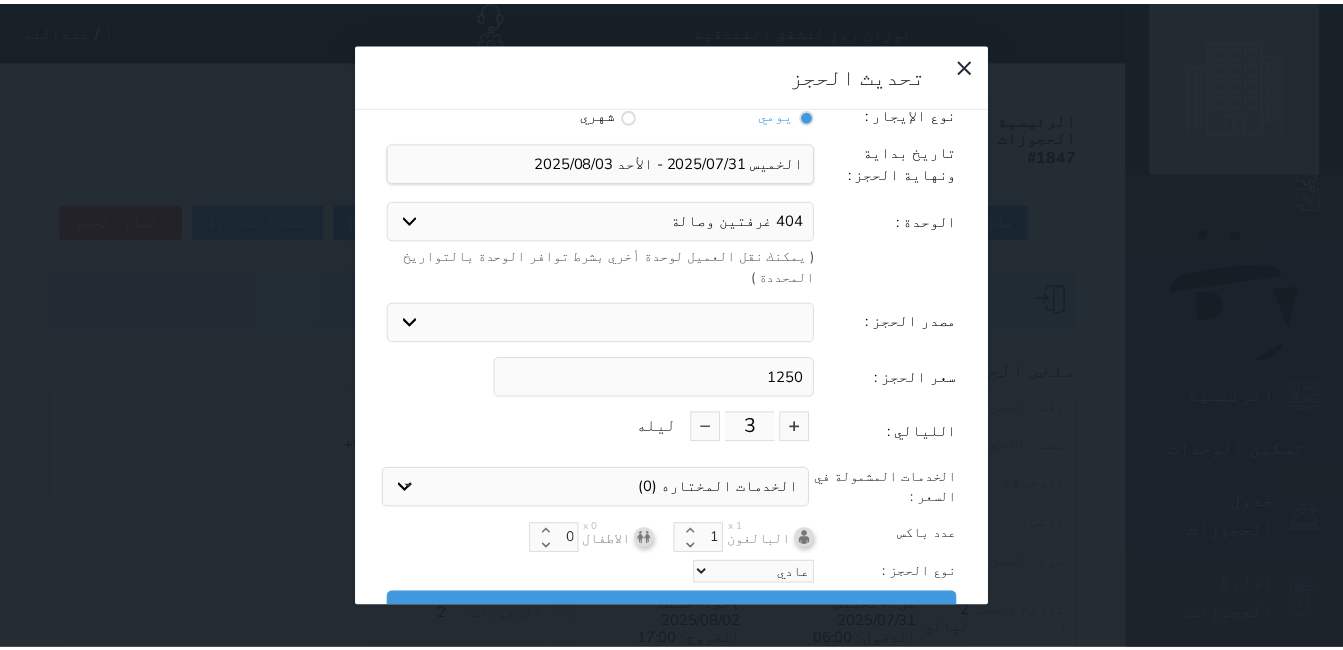 scroll, scrollTop: 45, scrollLeft: 0, axis: vertical 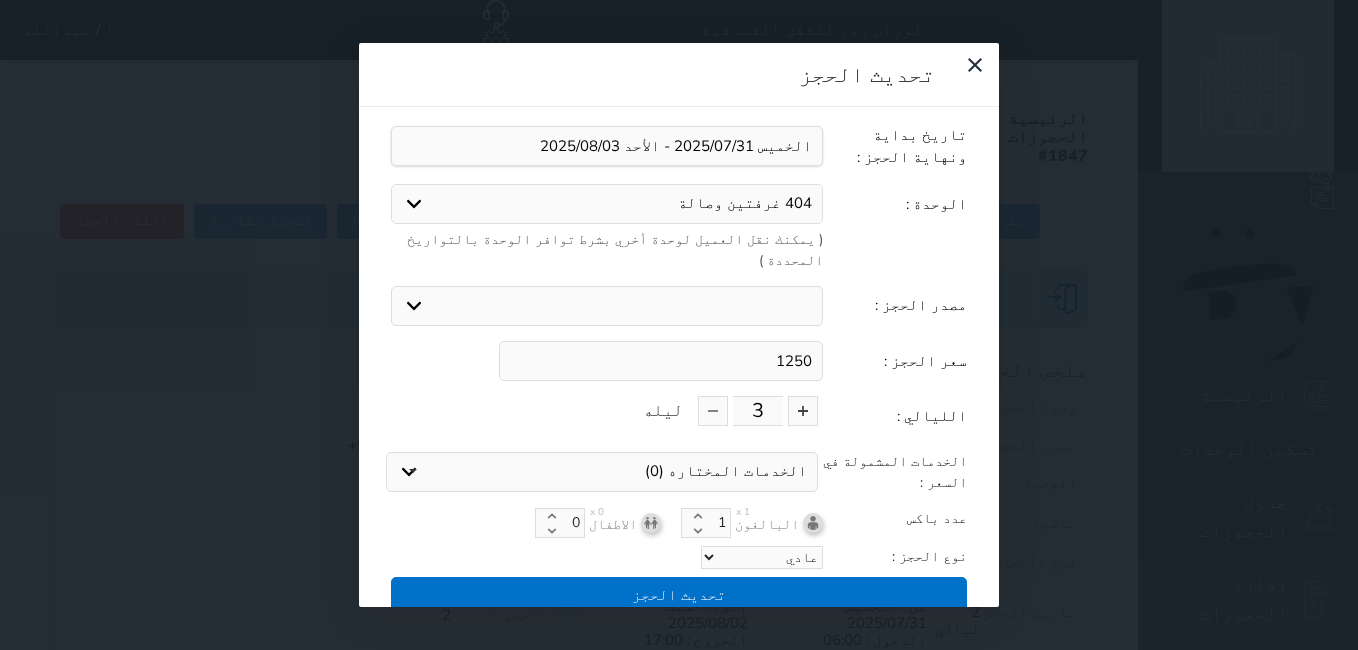 type on "1250" 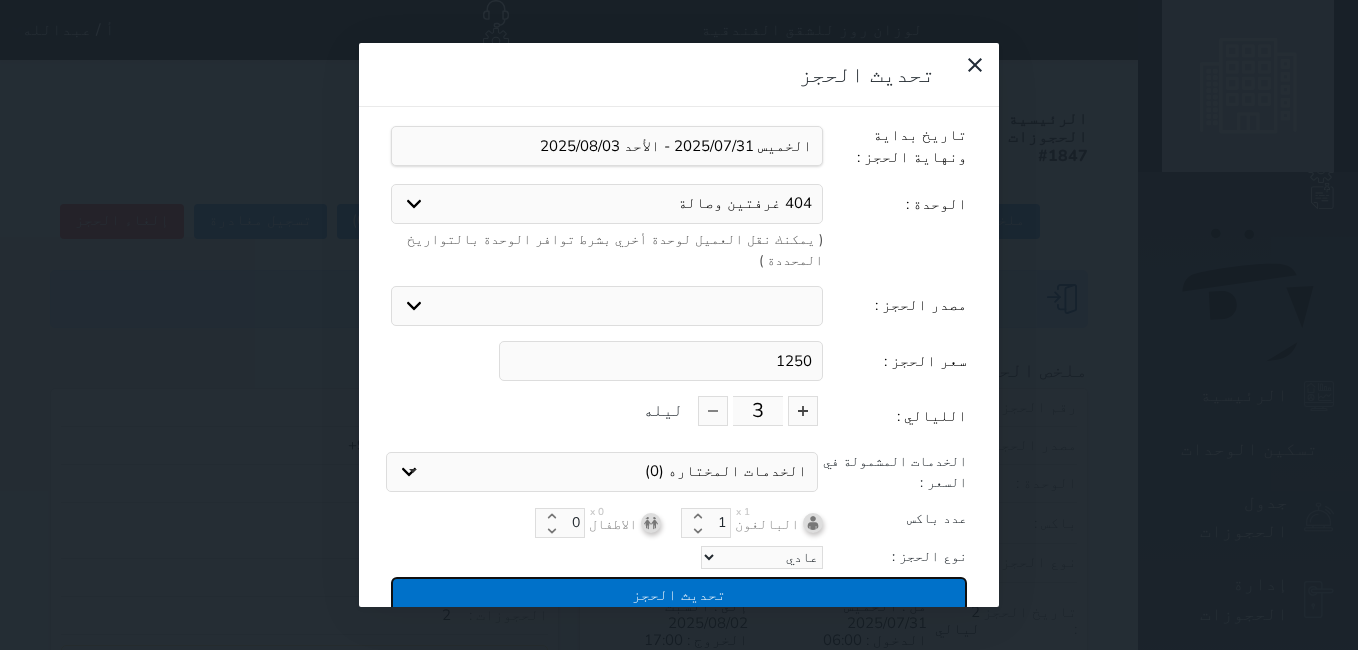 click on "تحديث الحجز" at bounding box center (679, 594) 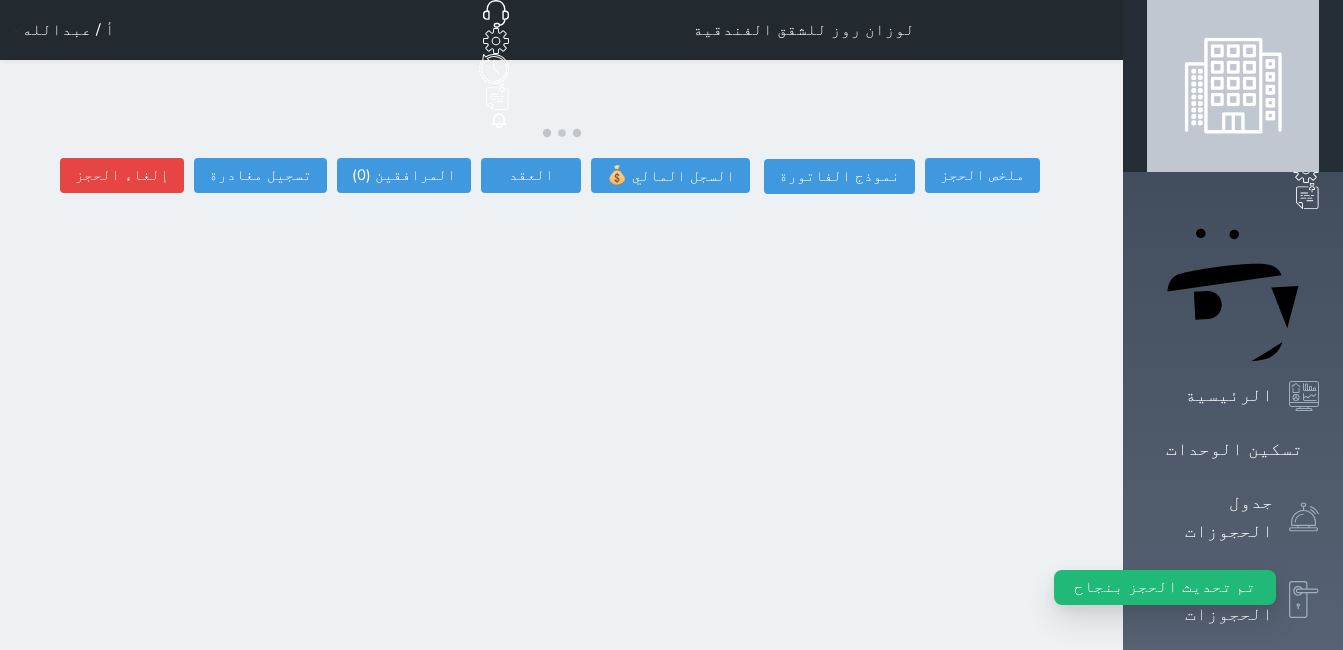 select 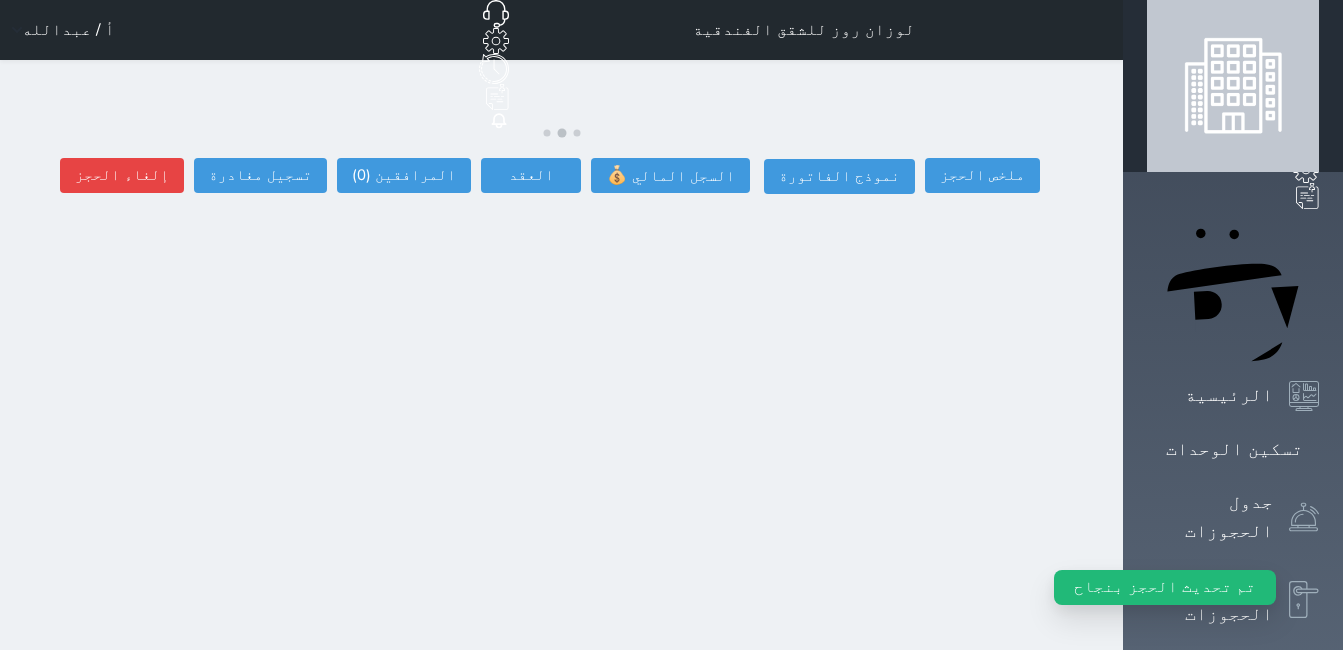select 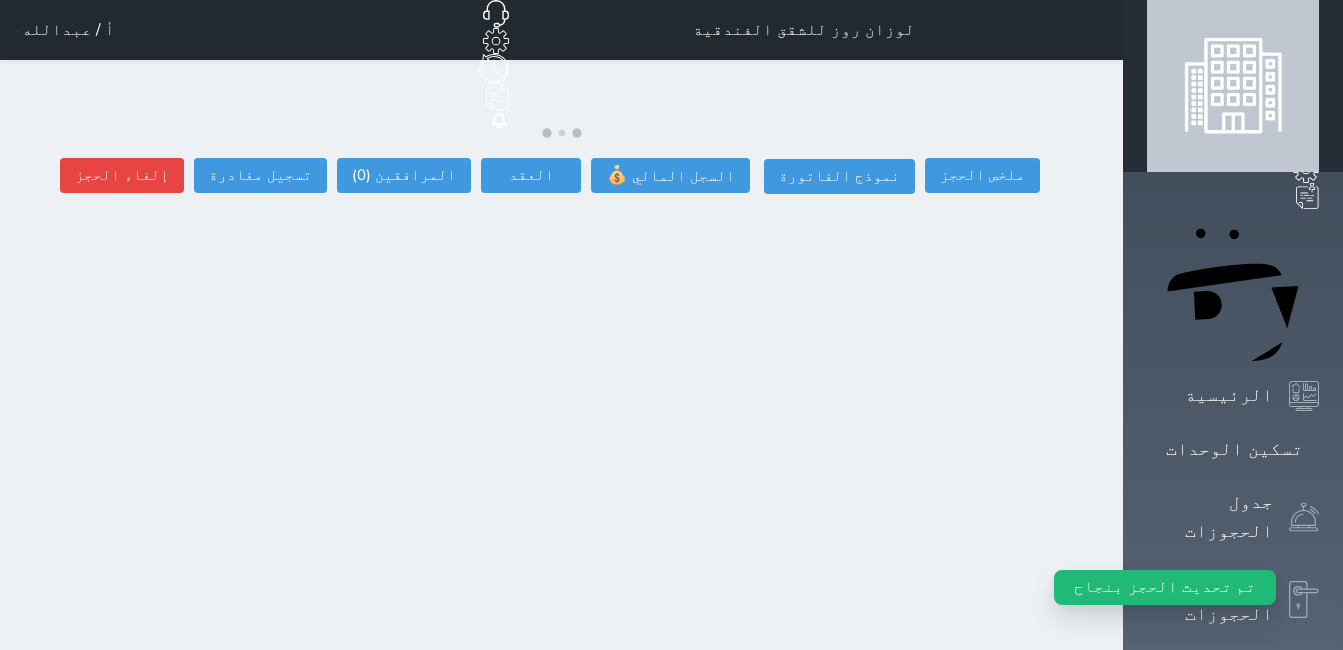 select 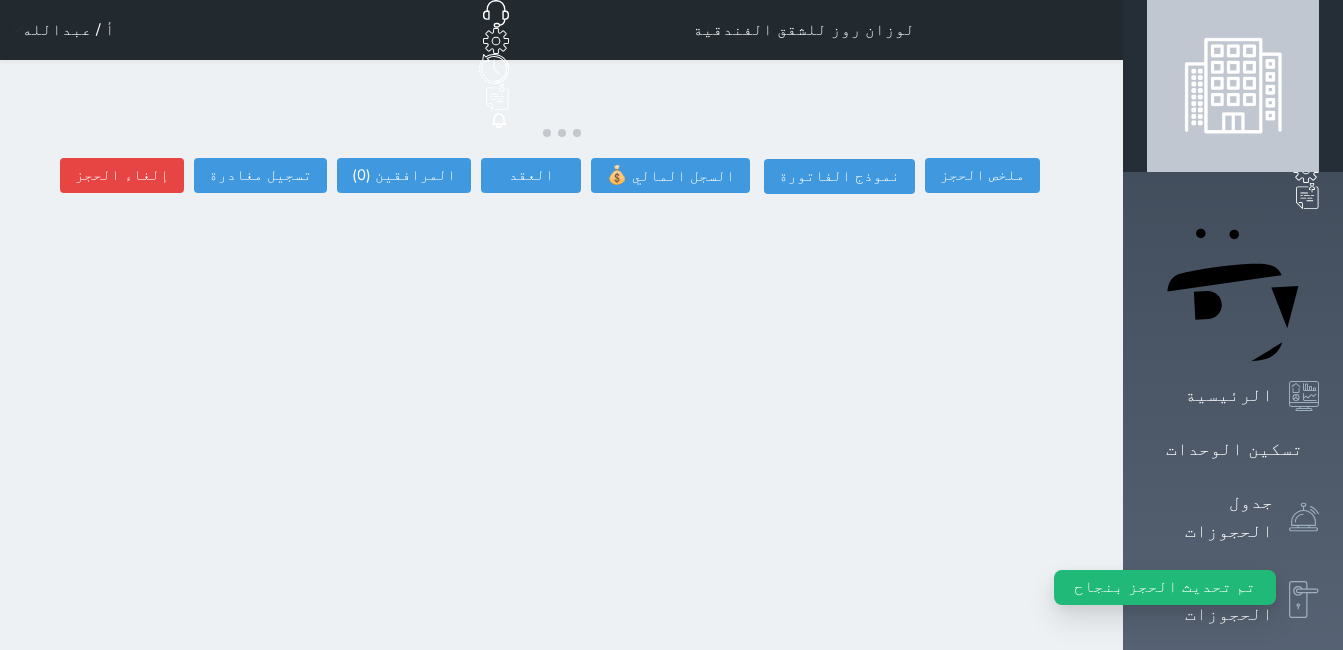 select 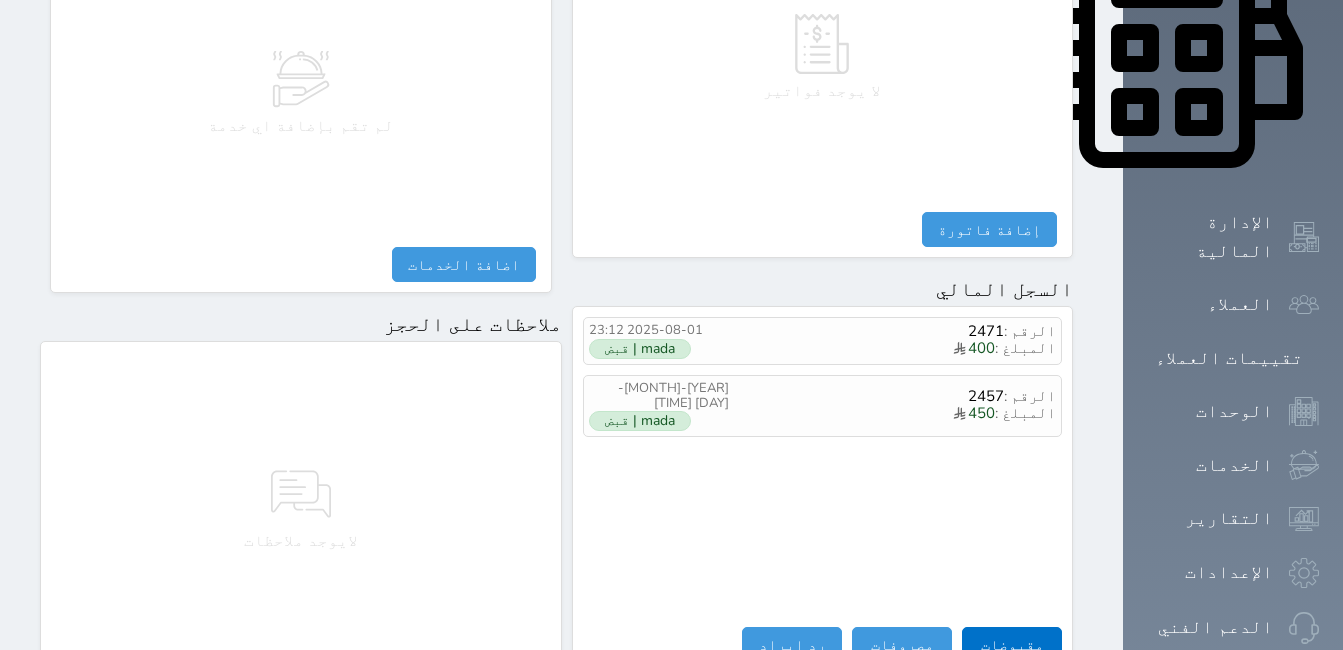 scroll, scrollTop: 1076, scrollLeft: 0, axis: vertical 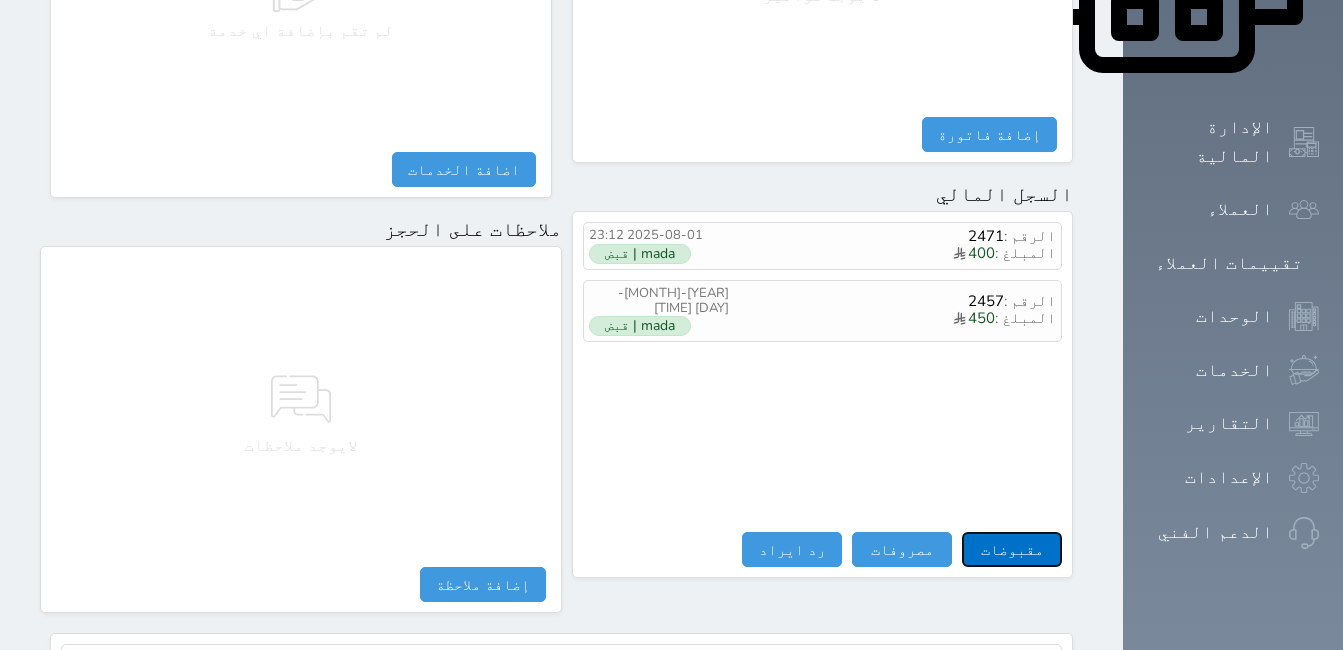 click on "مقبوضات" at bounding box center [1012, 549] 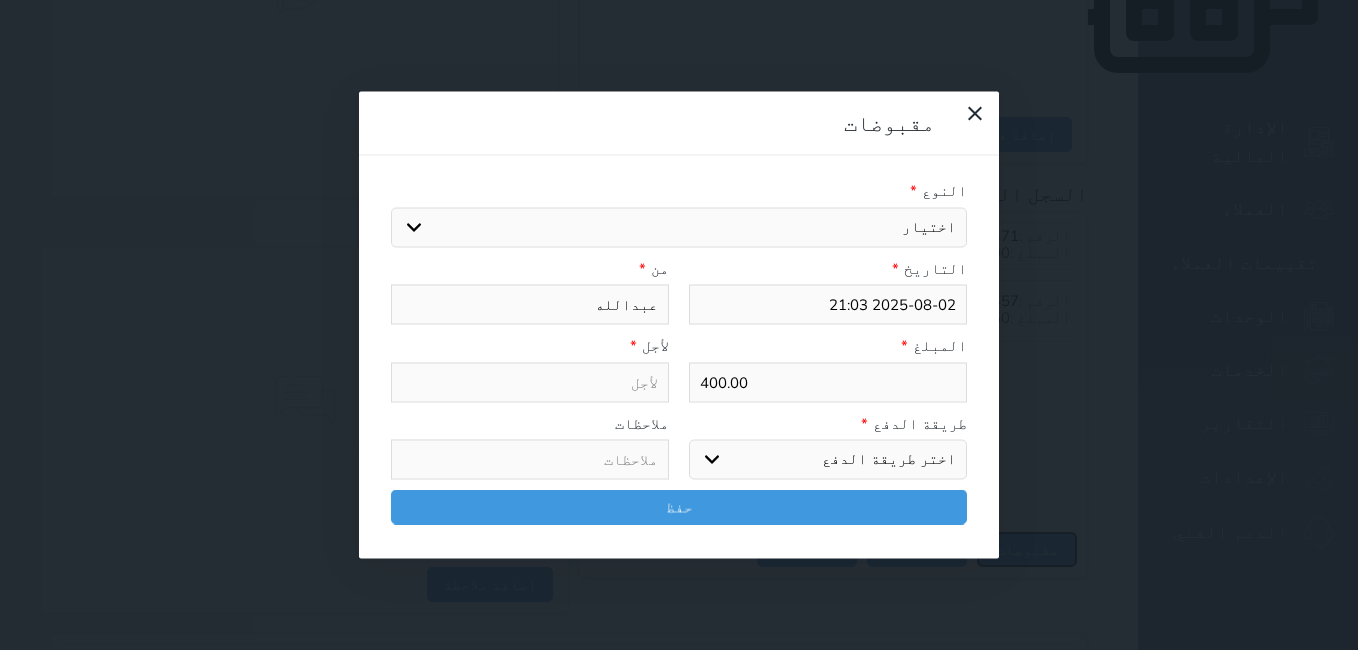 select 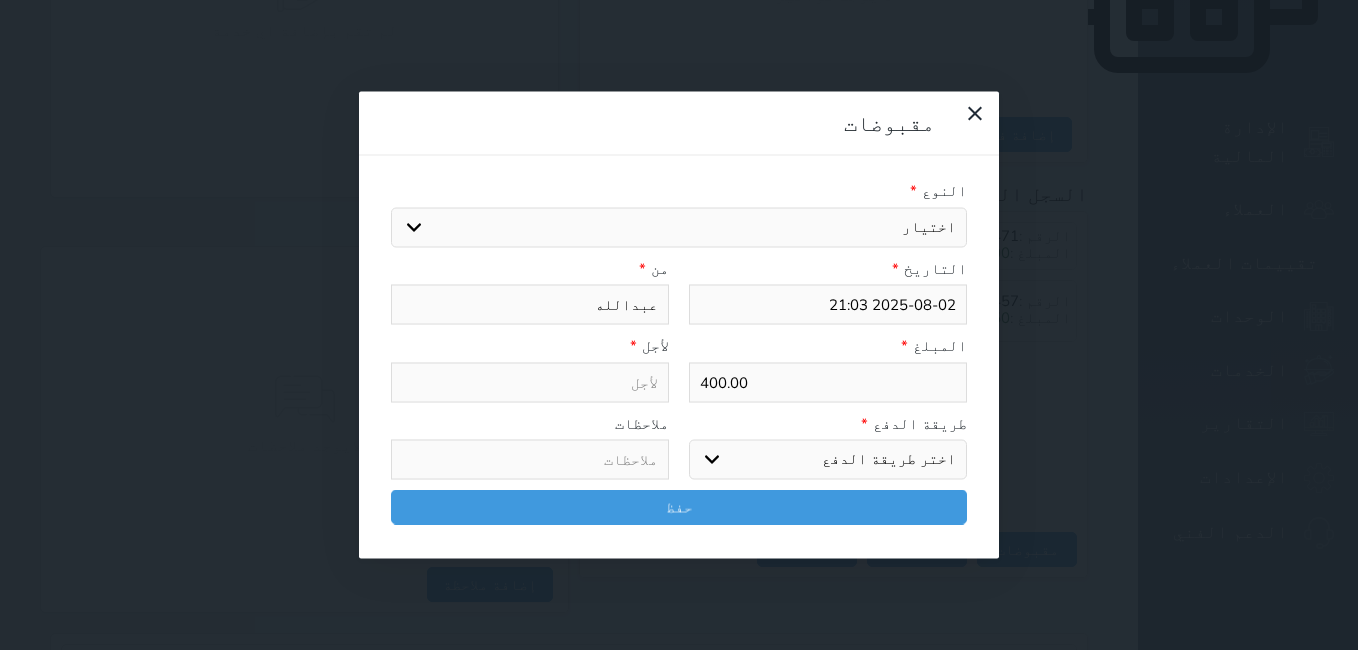 drag, startPoint x: 433, startPoint y: 133, endPoint x: 580, endPoint y: 148, distance: 147.76332 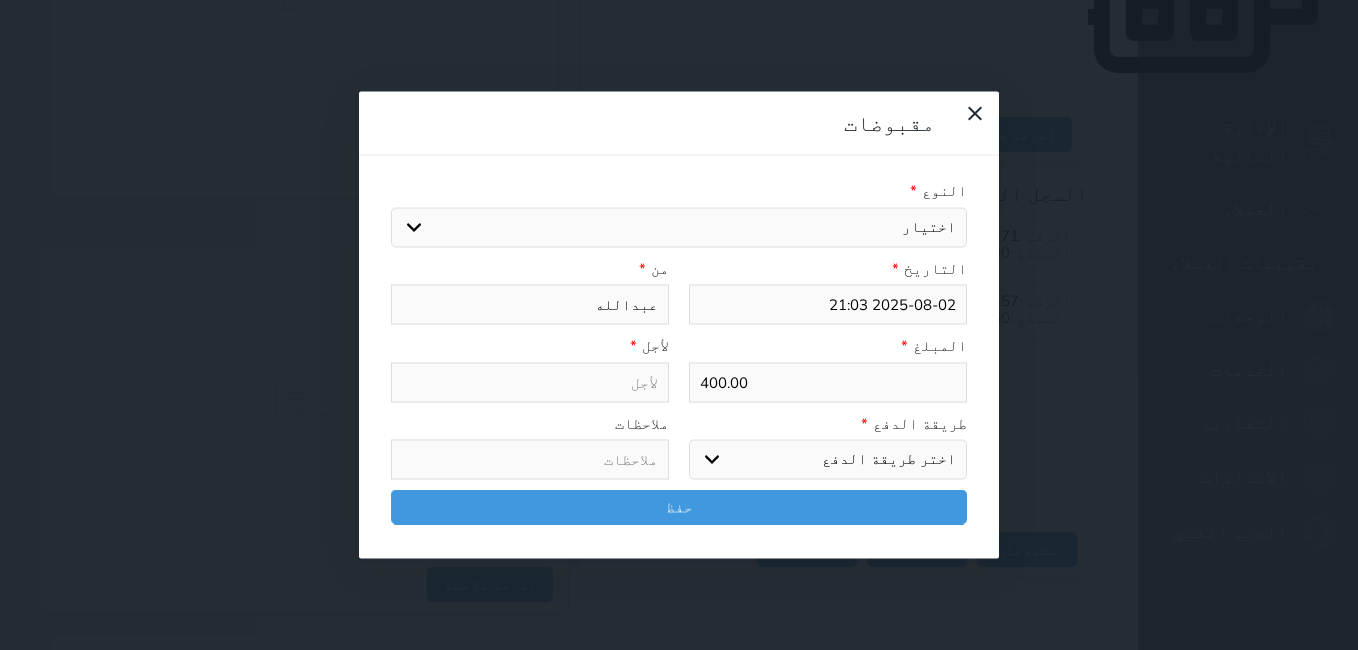 select on "143860" 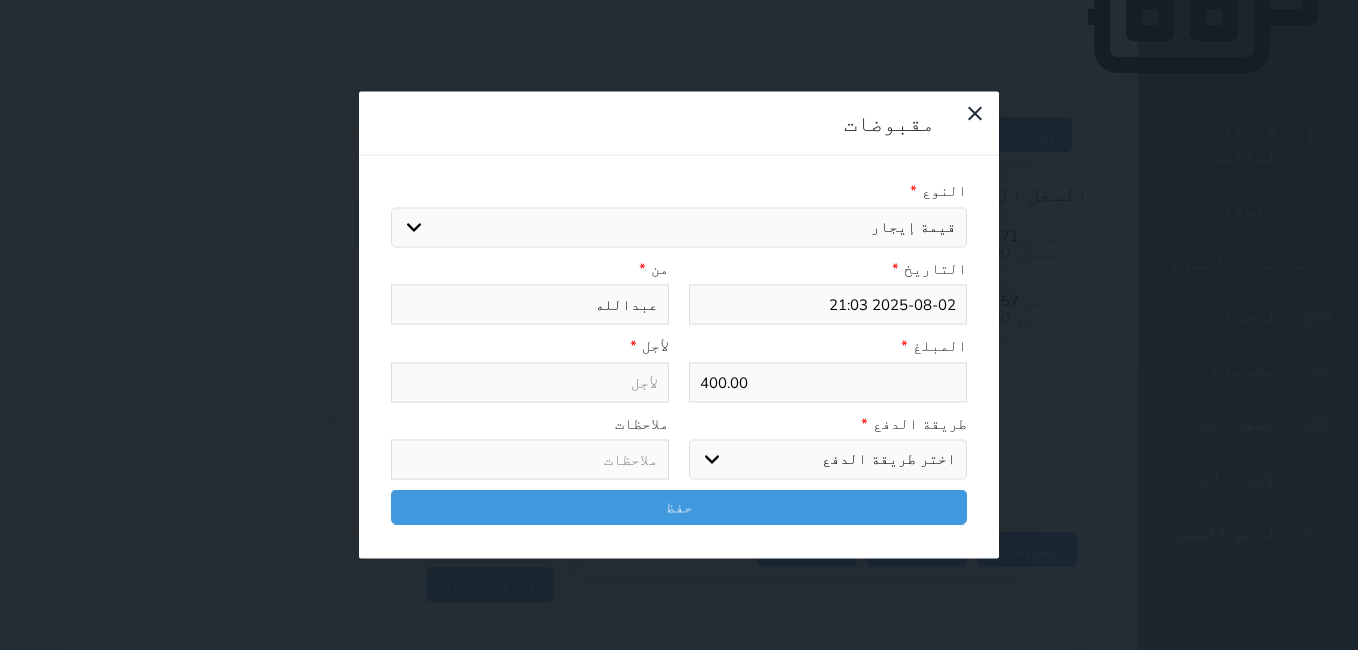 click on "اختيار   مقبوضات عامة قيمة إيجار فواتير تامين عربون لا ينطبق آخر مغسلة واي فاي - الإنترنت مواقف السيارات طعام الأغذية والمشروبات مشروبات المشروبات الباردة المشروبات الساخنة الإفطار غداء عشاء مخبز و كعك حمام سباحة الصالة الرياضية سبا و خدمات الجمال اختيار وإسقاط (خدمات النقل) ميني بار كابل - تلفزيون سرير إضافي تصفيف الشعر التسوق خدمات الجولات السياحية المنظمة خدمات الدليل السياحي" at bounding box center (679, 227) 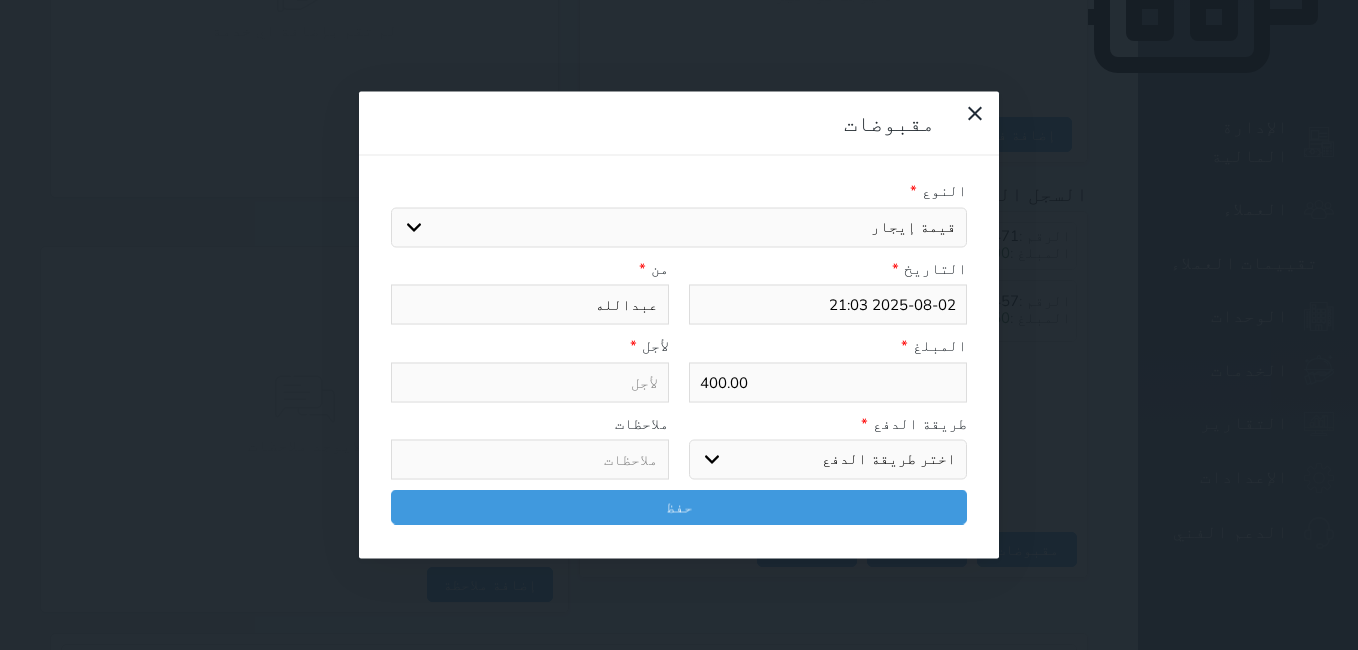 type on "قيمة إيجار - الوحدة - 404" 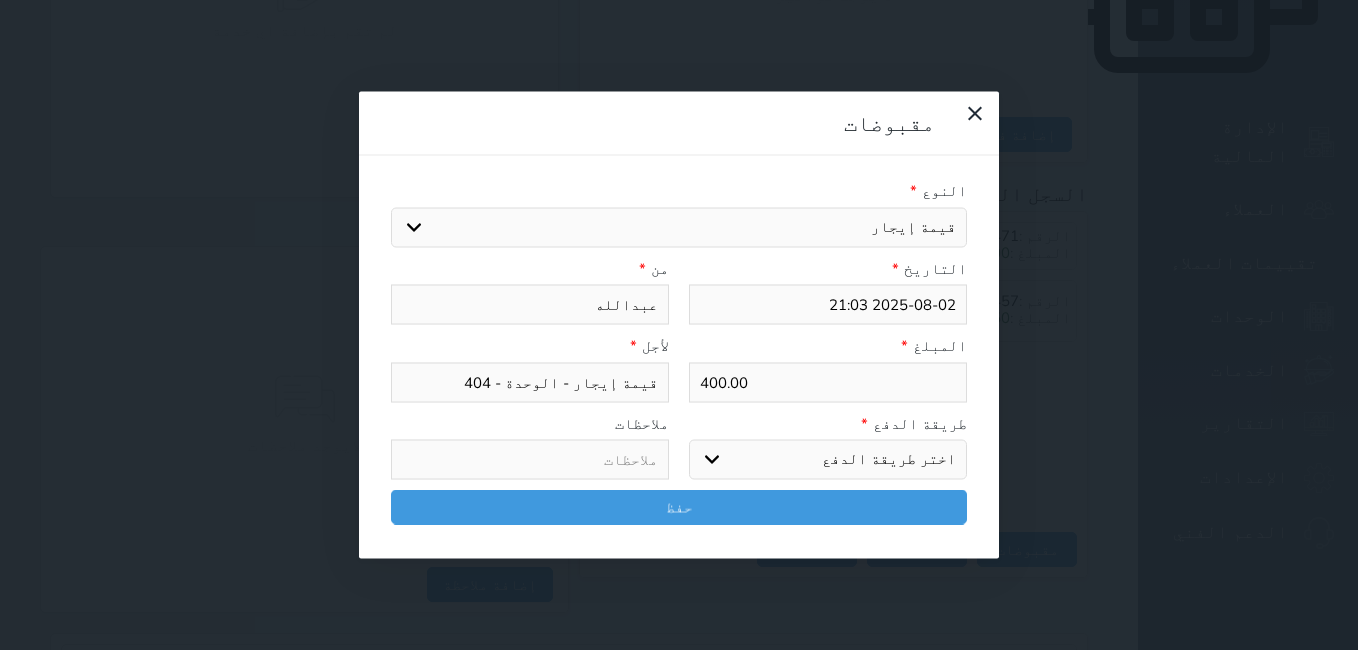 click on "اختر طريقة الدفع   دفع نقدى   تحويل بنكى   مدى   بطاقة ائتمان   آجل" at bounding box center [828, 460] 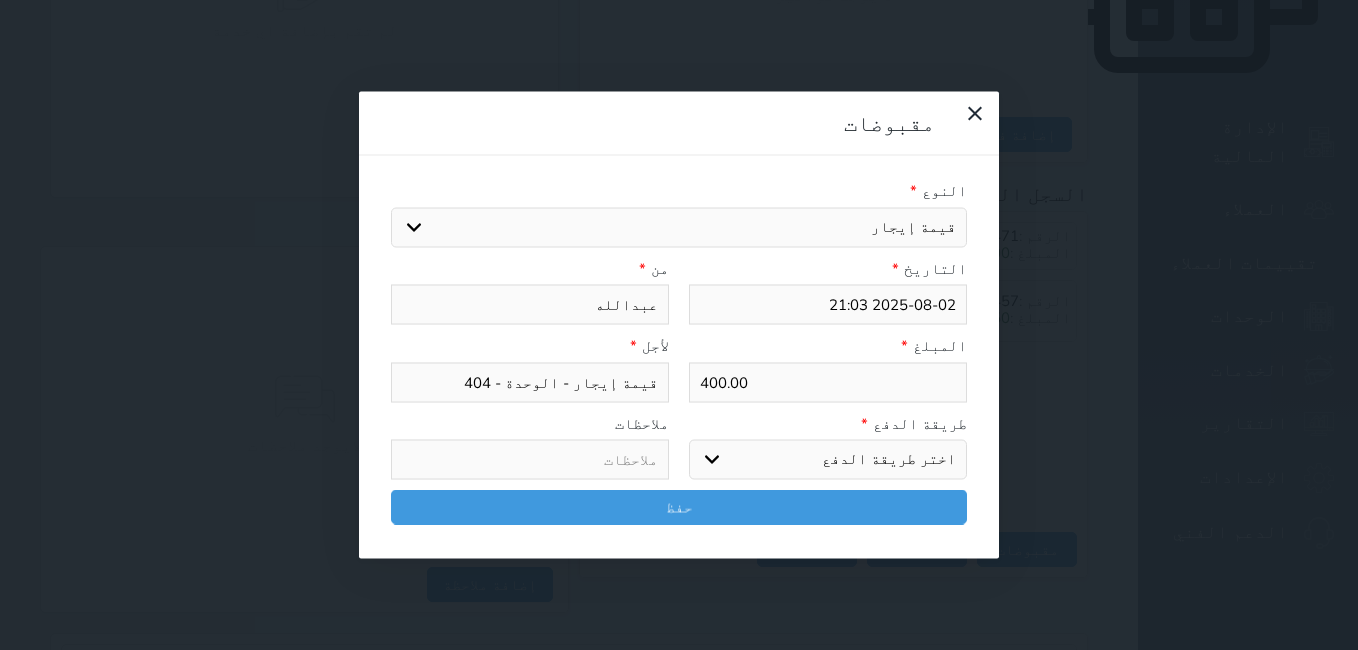 select on "mada" 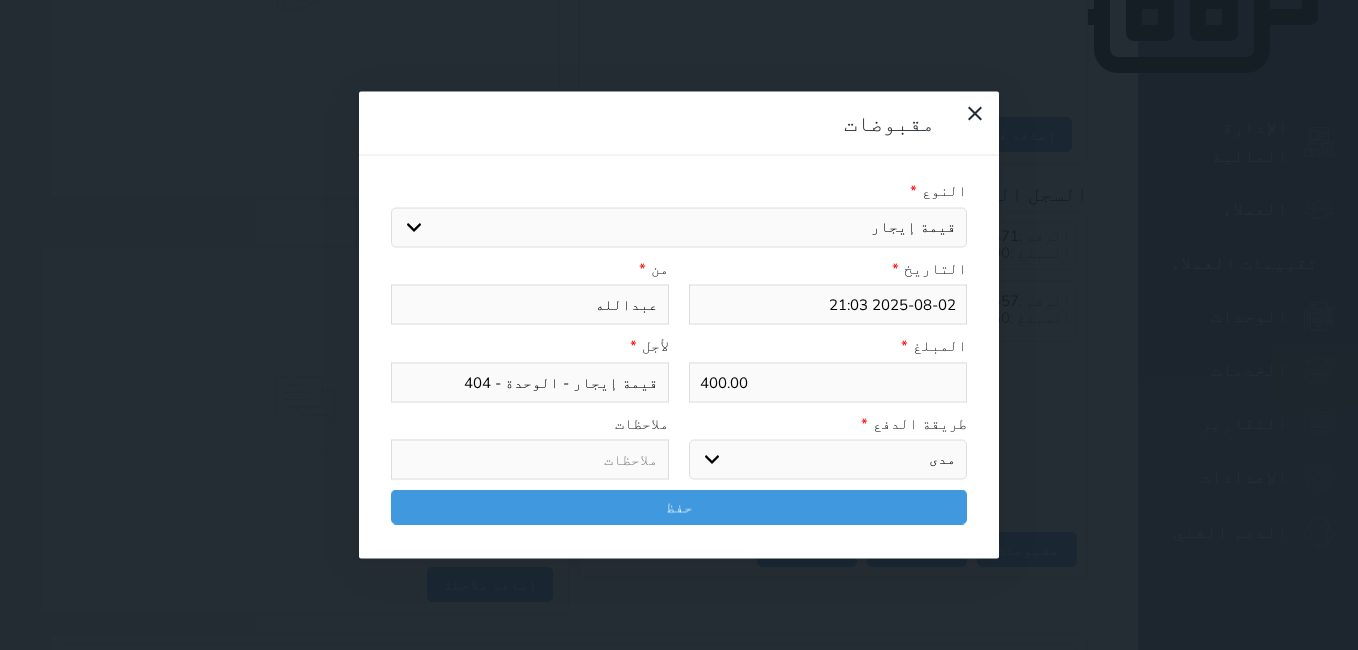 click on "اختر طريقة الدفع   دفع نقدى   تحويل بنكى   مدى   بطاقة ائتمان   آجل" at bounding box center (828, 460) 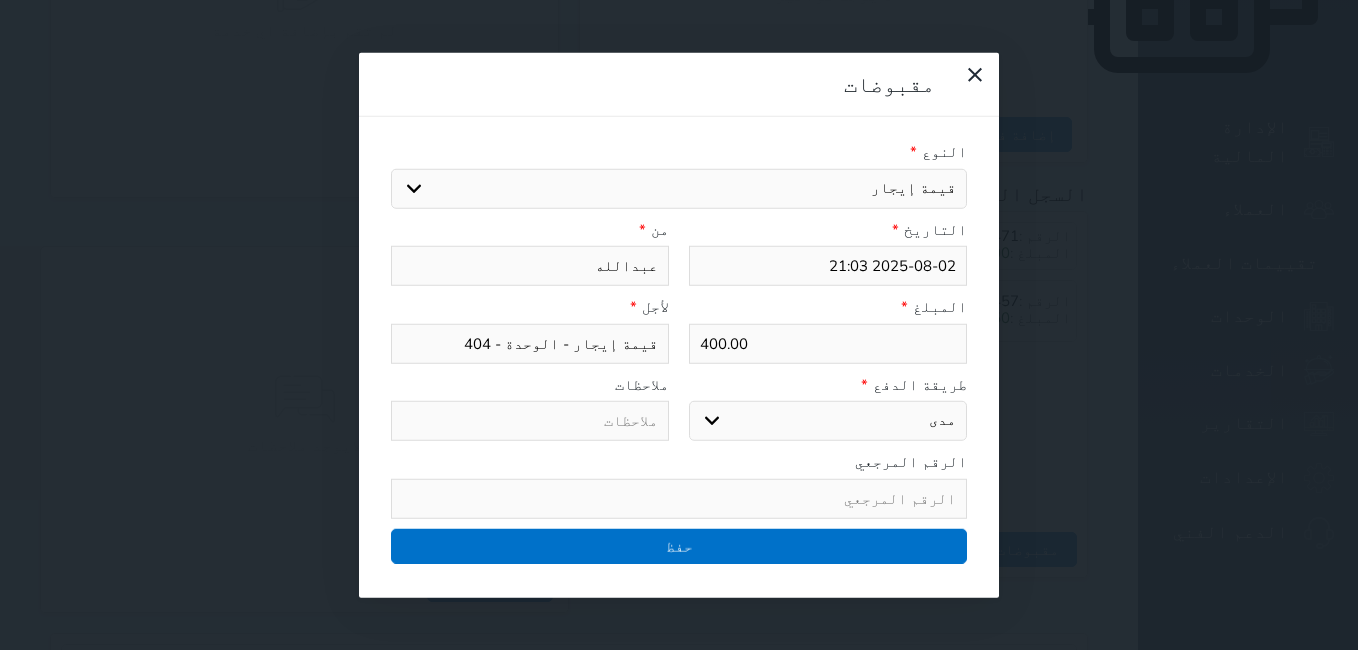 click at bounding box center [679, 498] 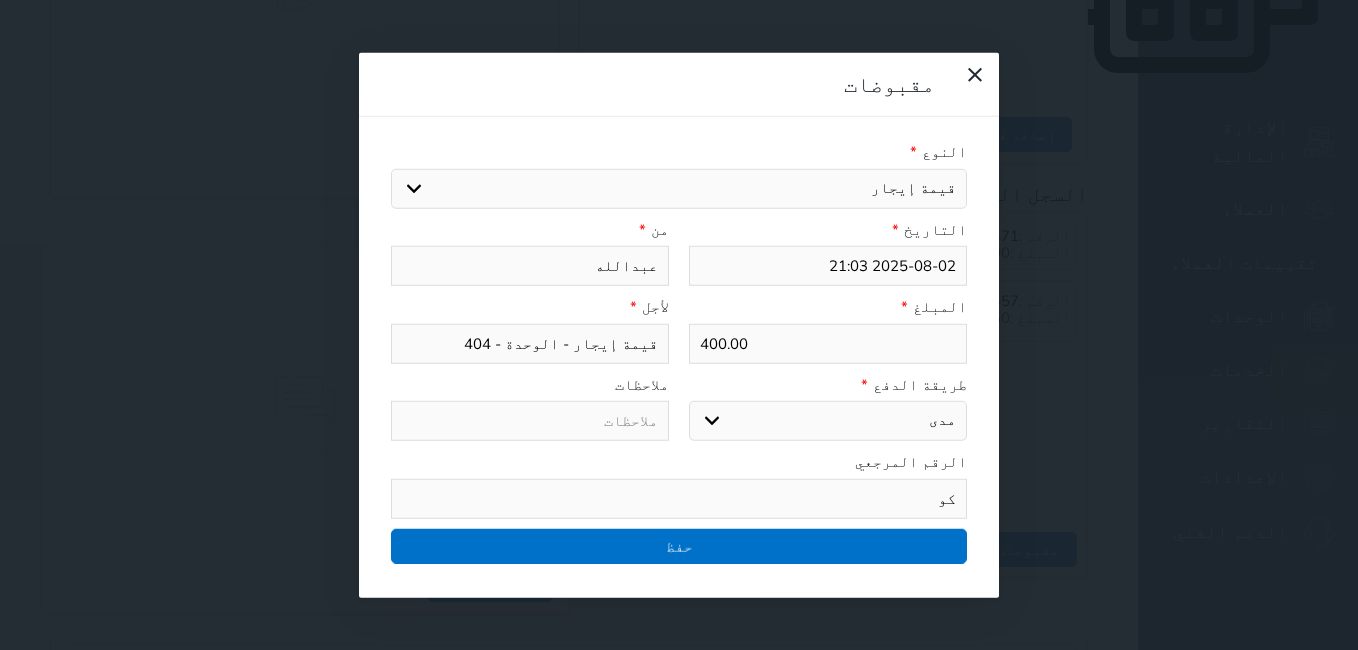 type on "كو" 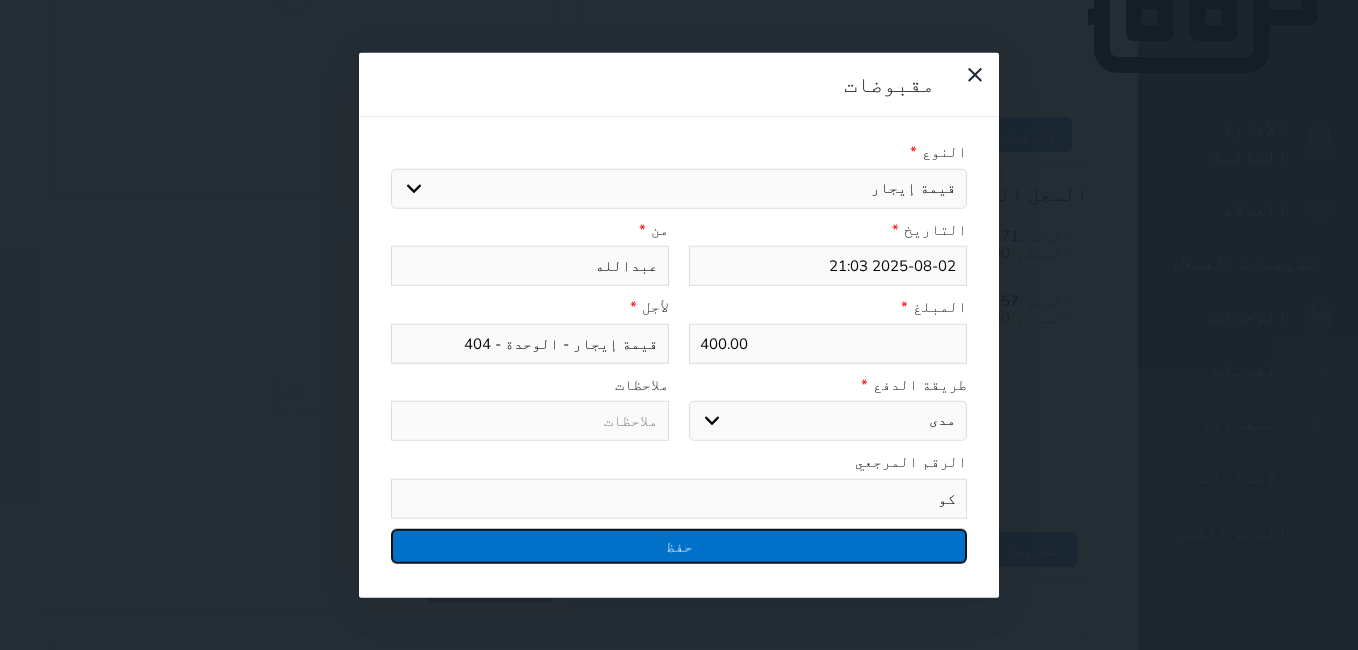 click on "حفظ" at bounding box center [679, 545] 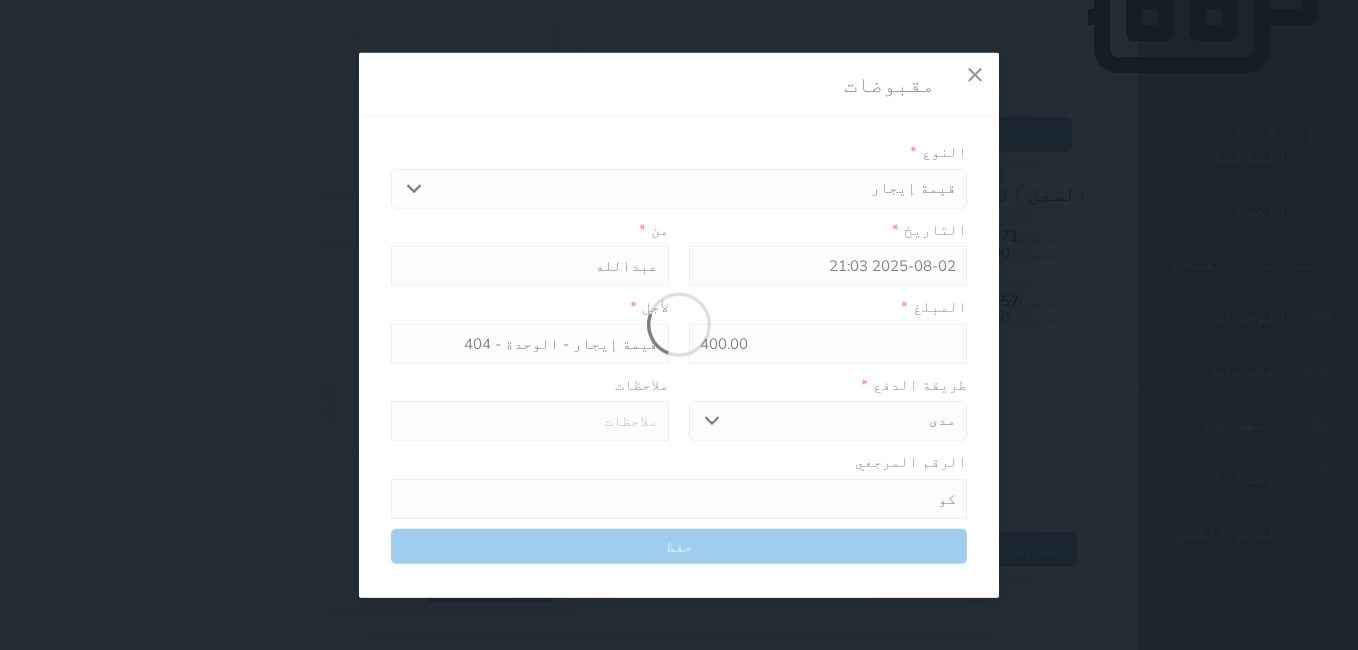 select 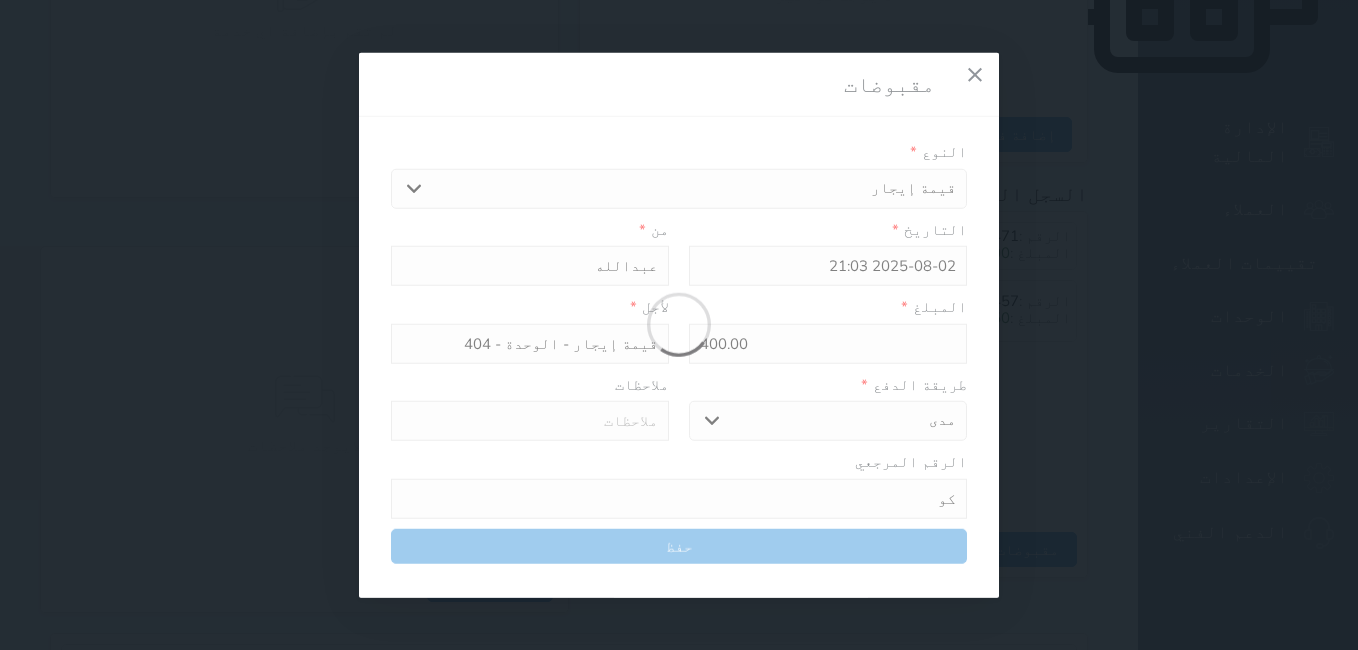 type 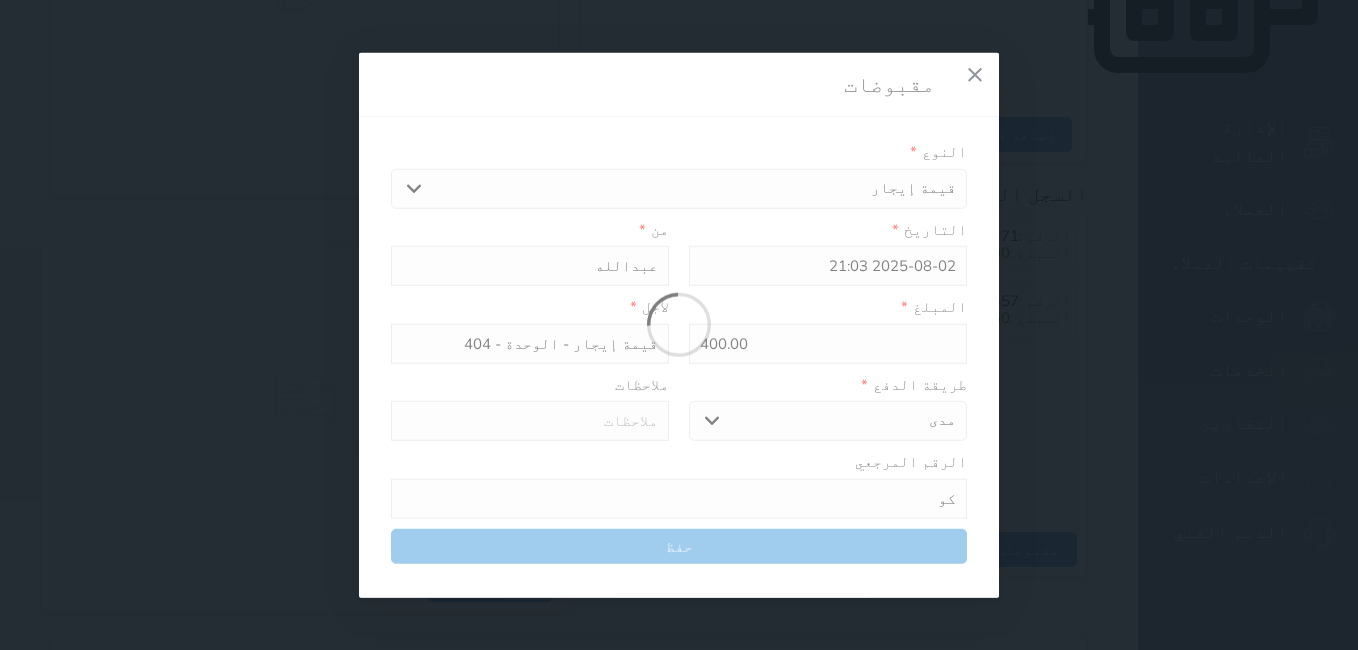 type on "0" 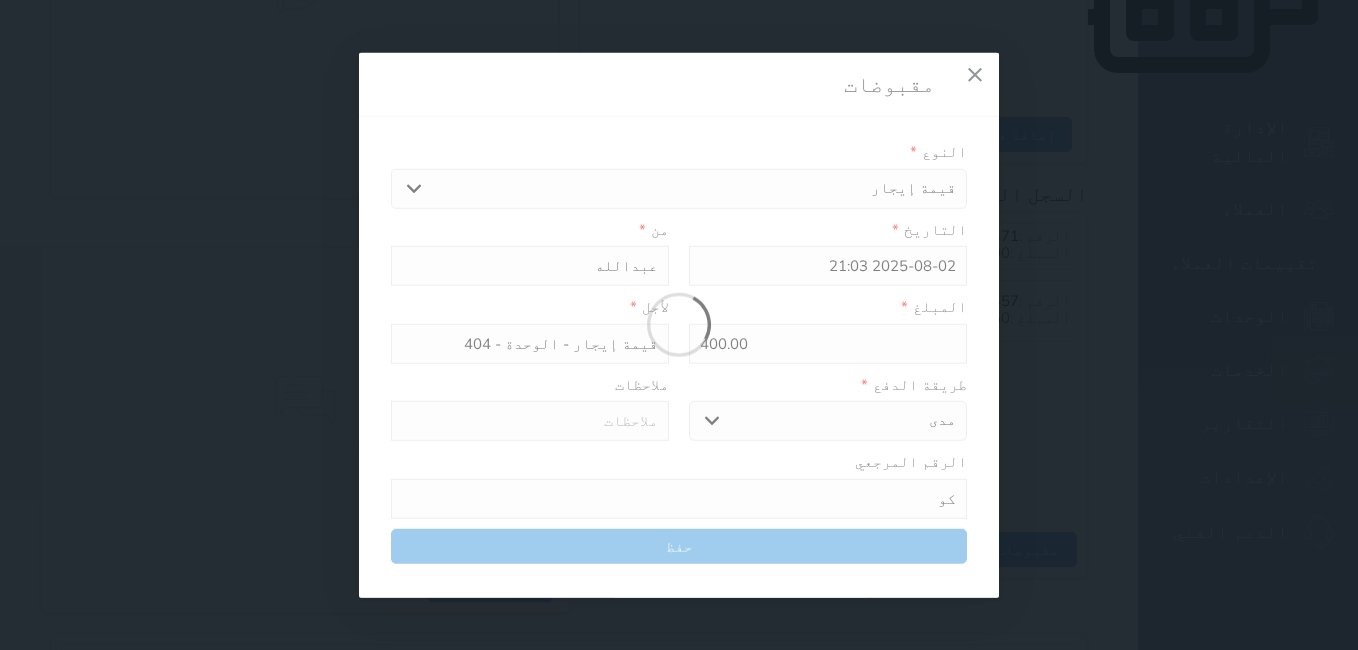 select 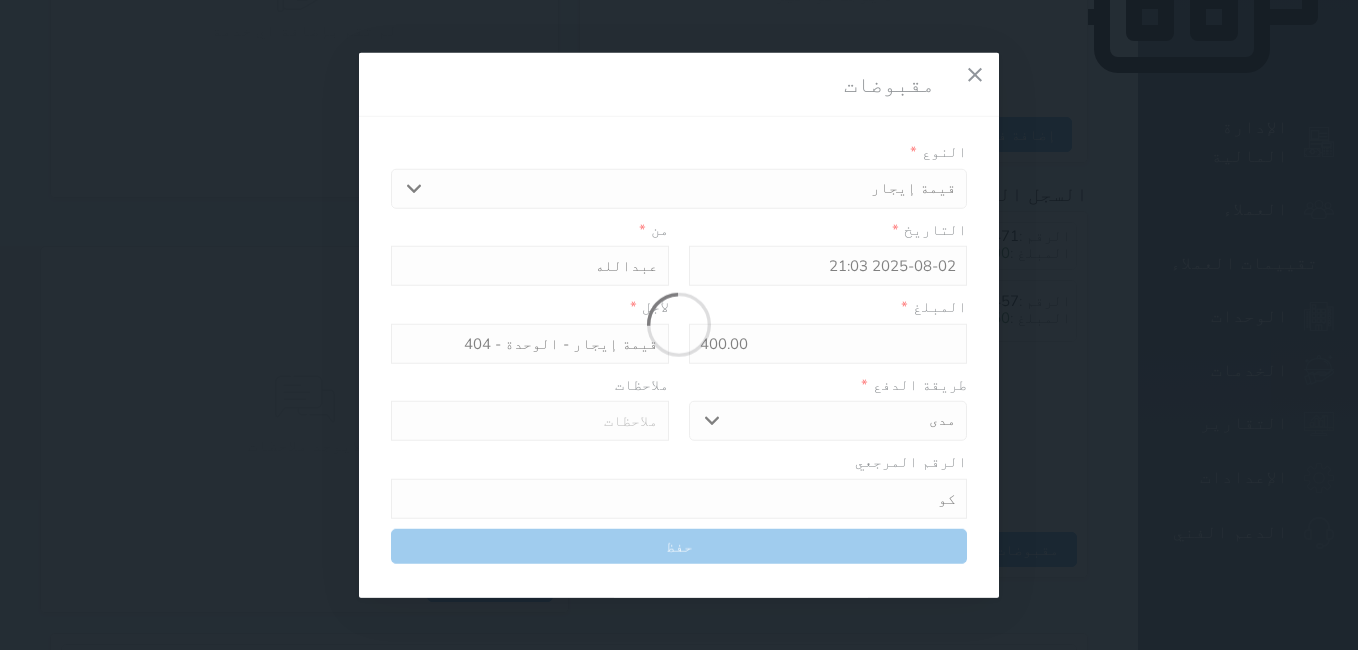 type on "0" 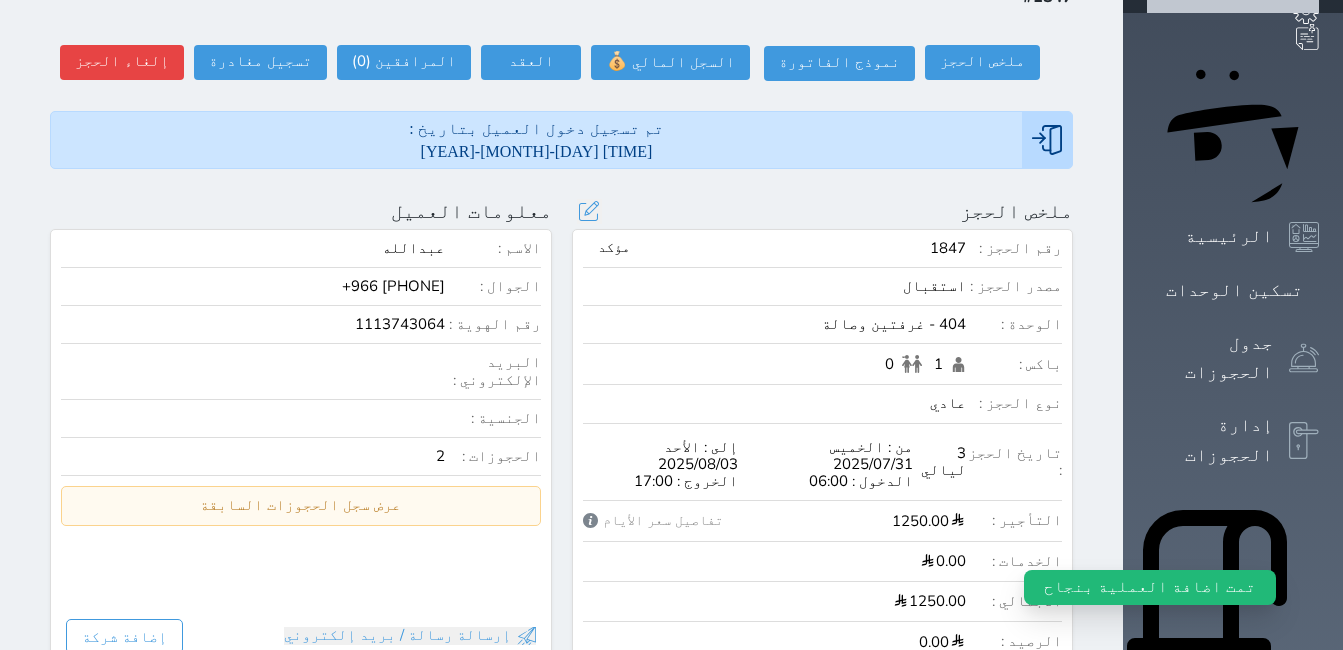 scroll, scrollTop: 0, scrollLeft: 0, axis: both 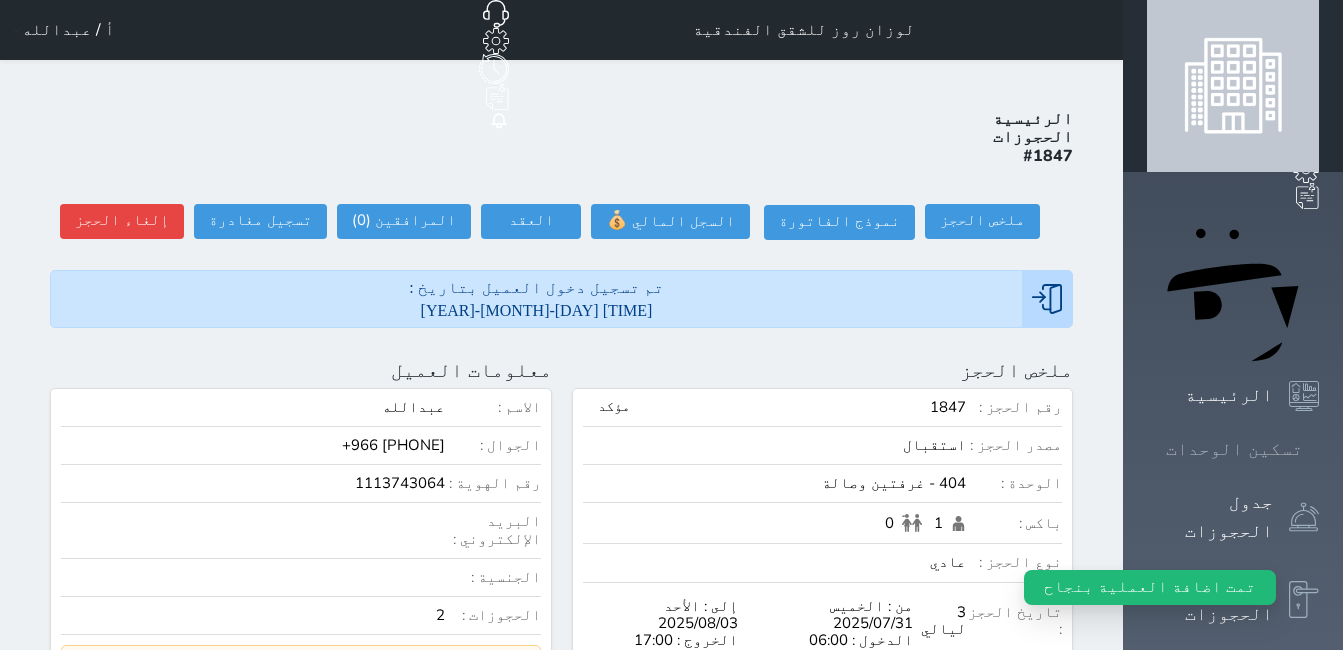 click on "تسكين الوحدات" at bounding box center [1234, 449] 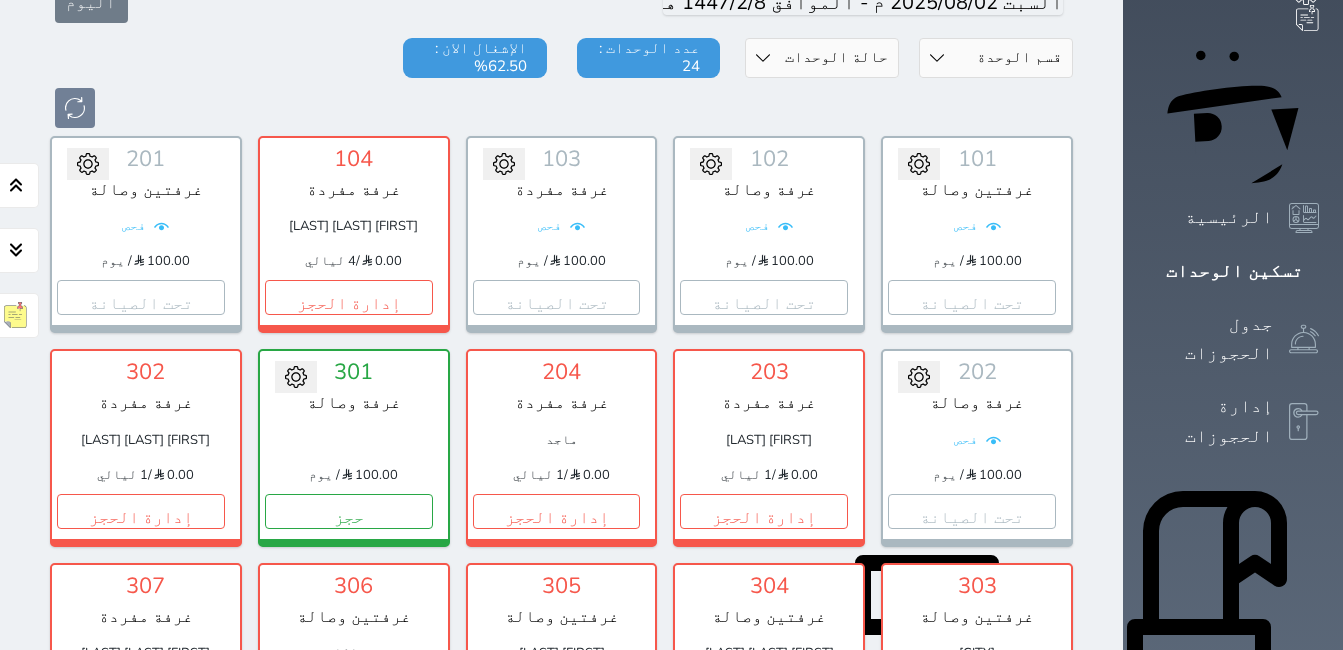 scroll, scrollTop: 0, scrollLeft: 0, axis: both 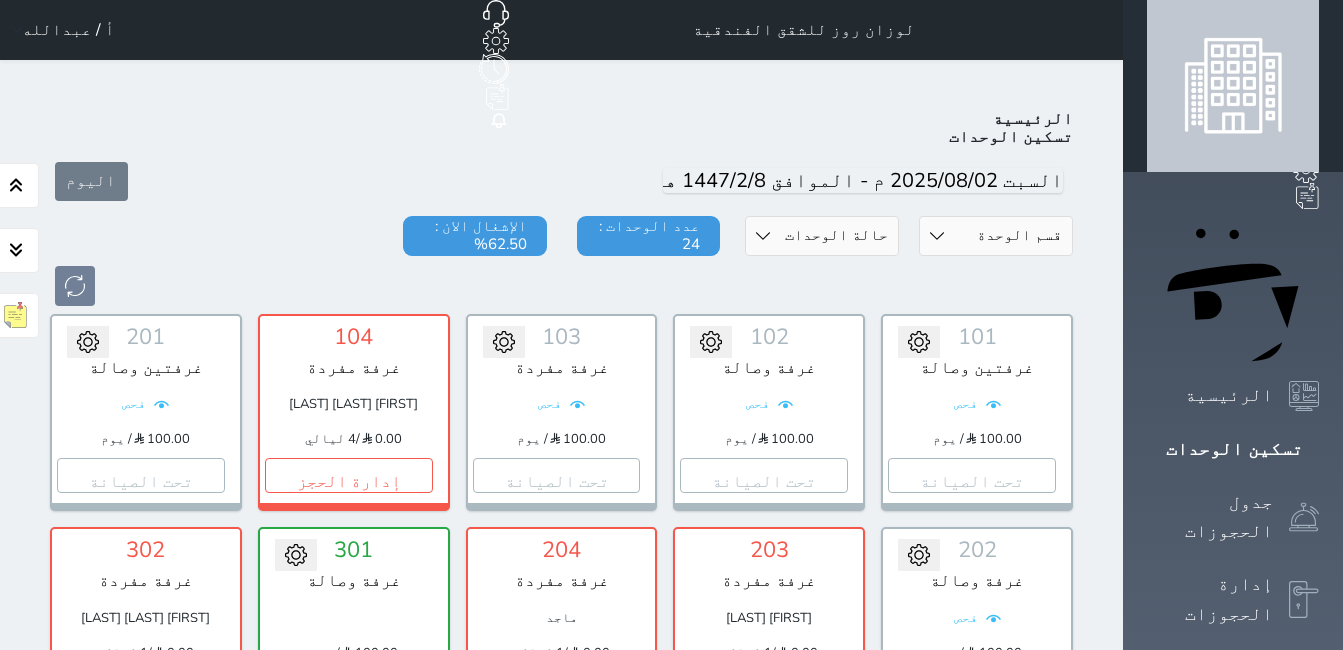 click on "أ / عبدالله" at bounding box center (68, 30) 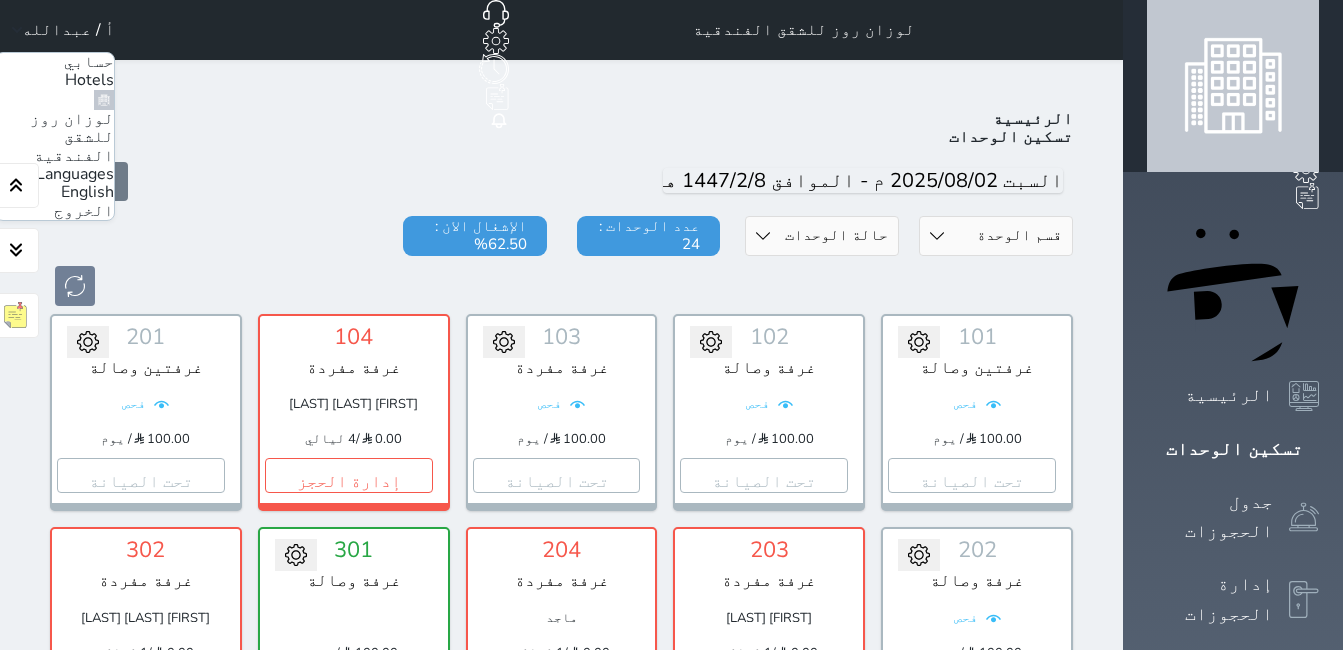click on "الخروج" at bounding box center [84, 211] 